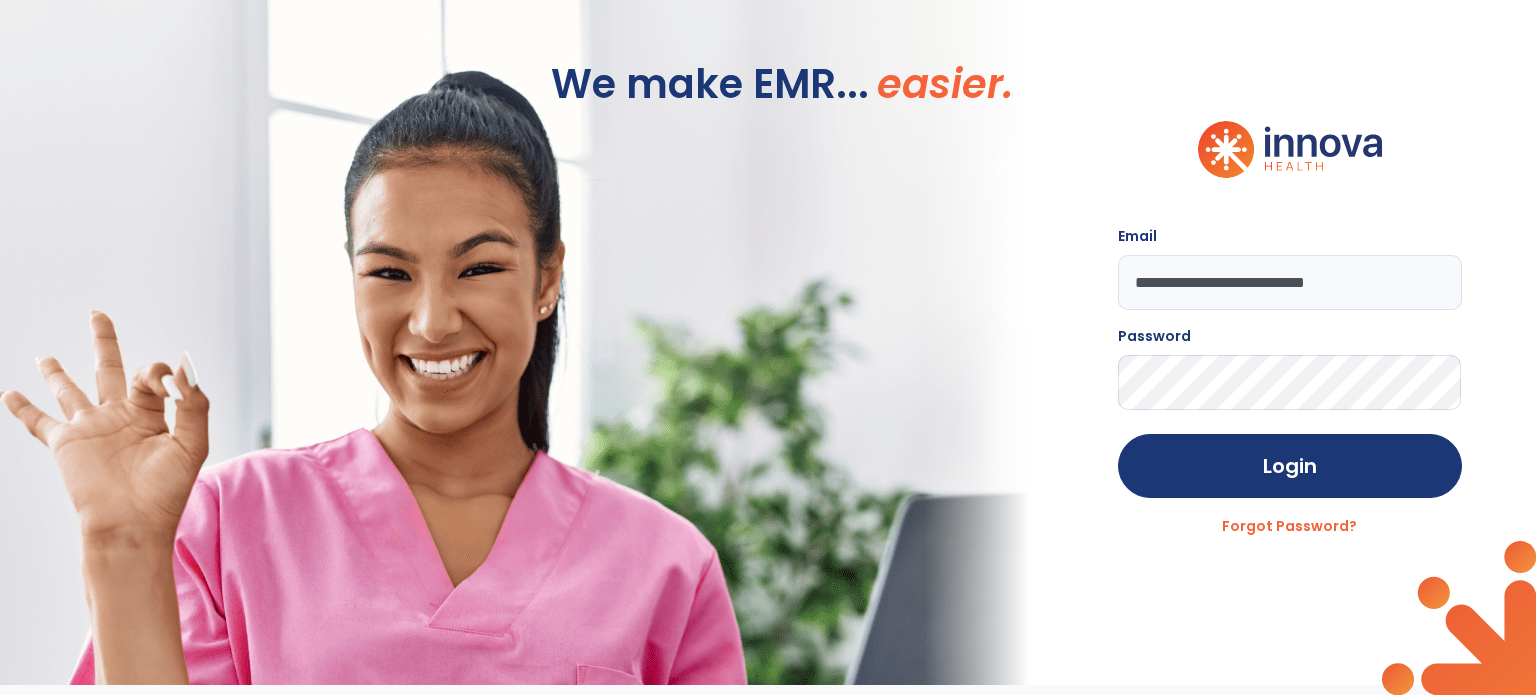 scroll, scrollTop: 0, scrollLeft: 0, axis: both 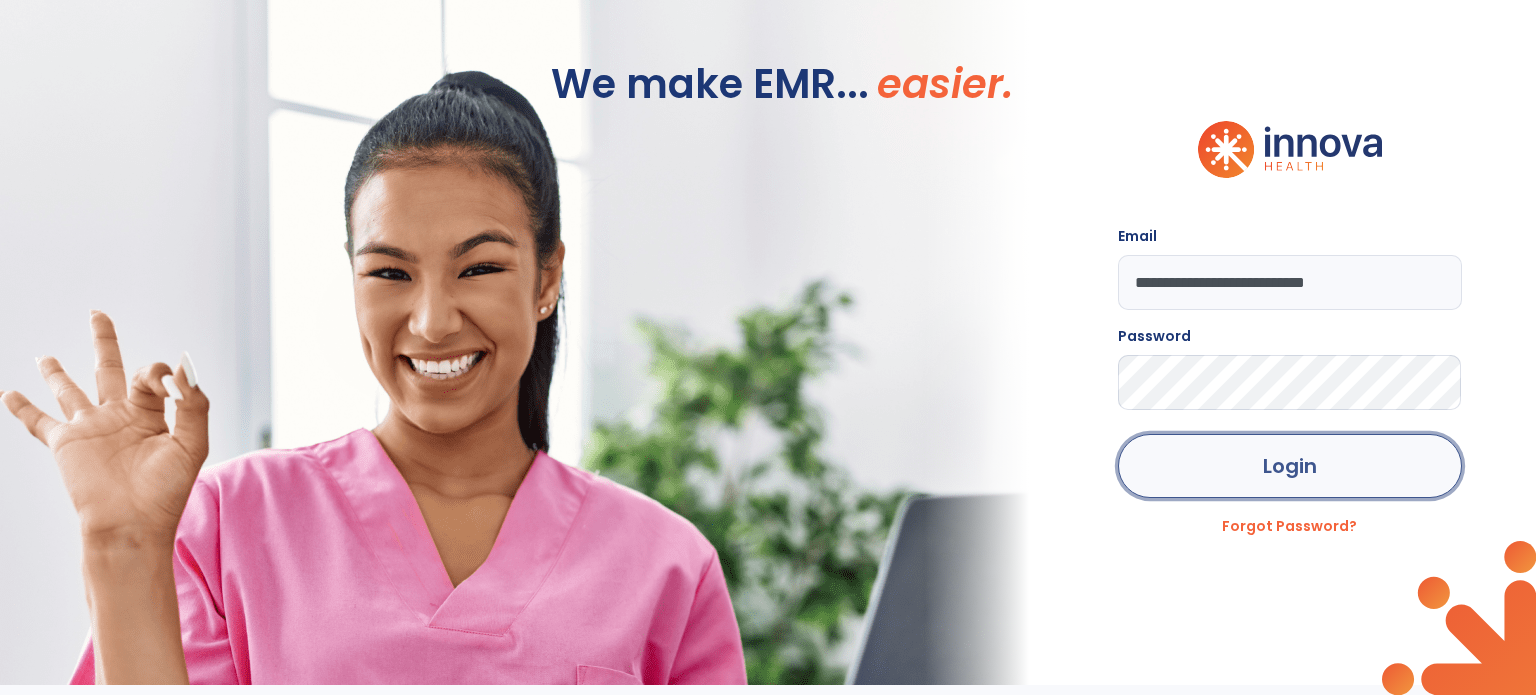 click on "Login" 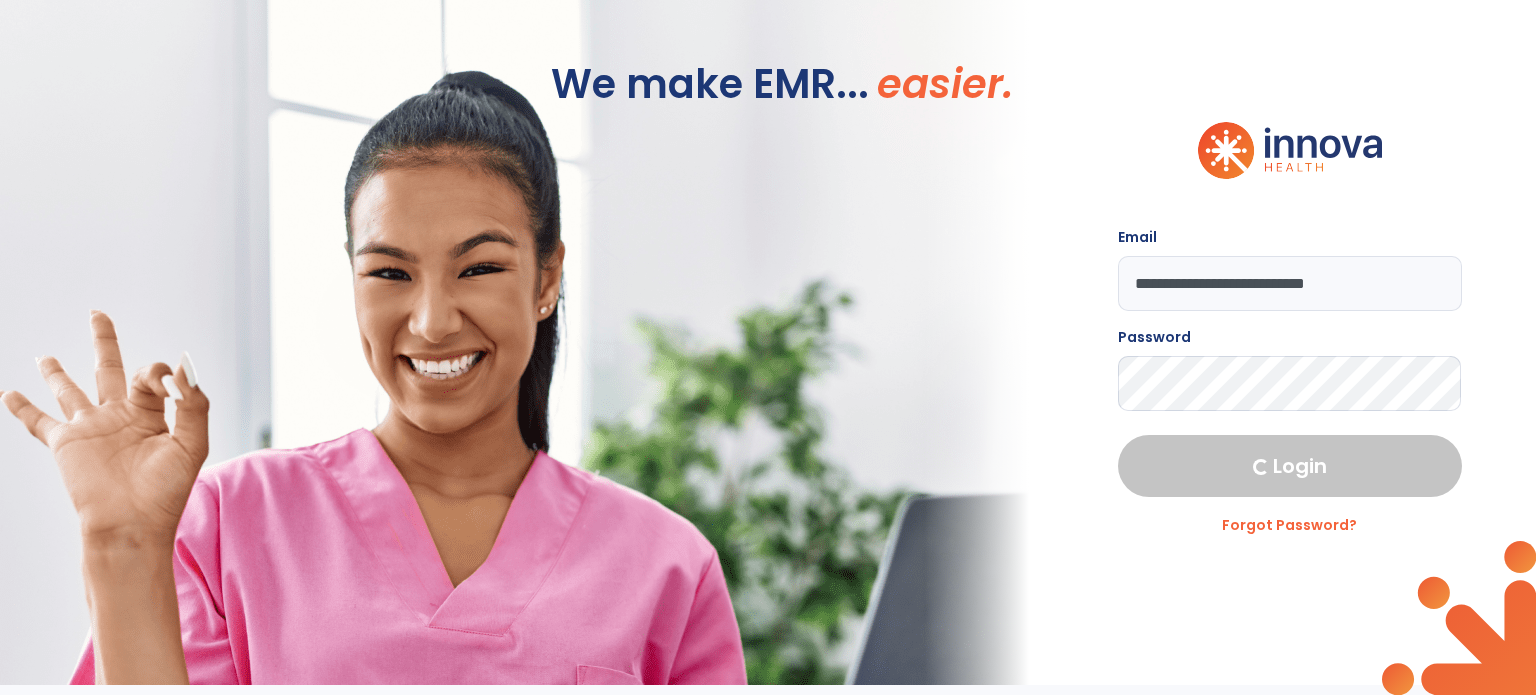 select on "***" 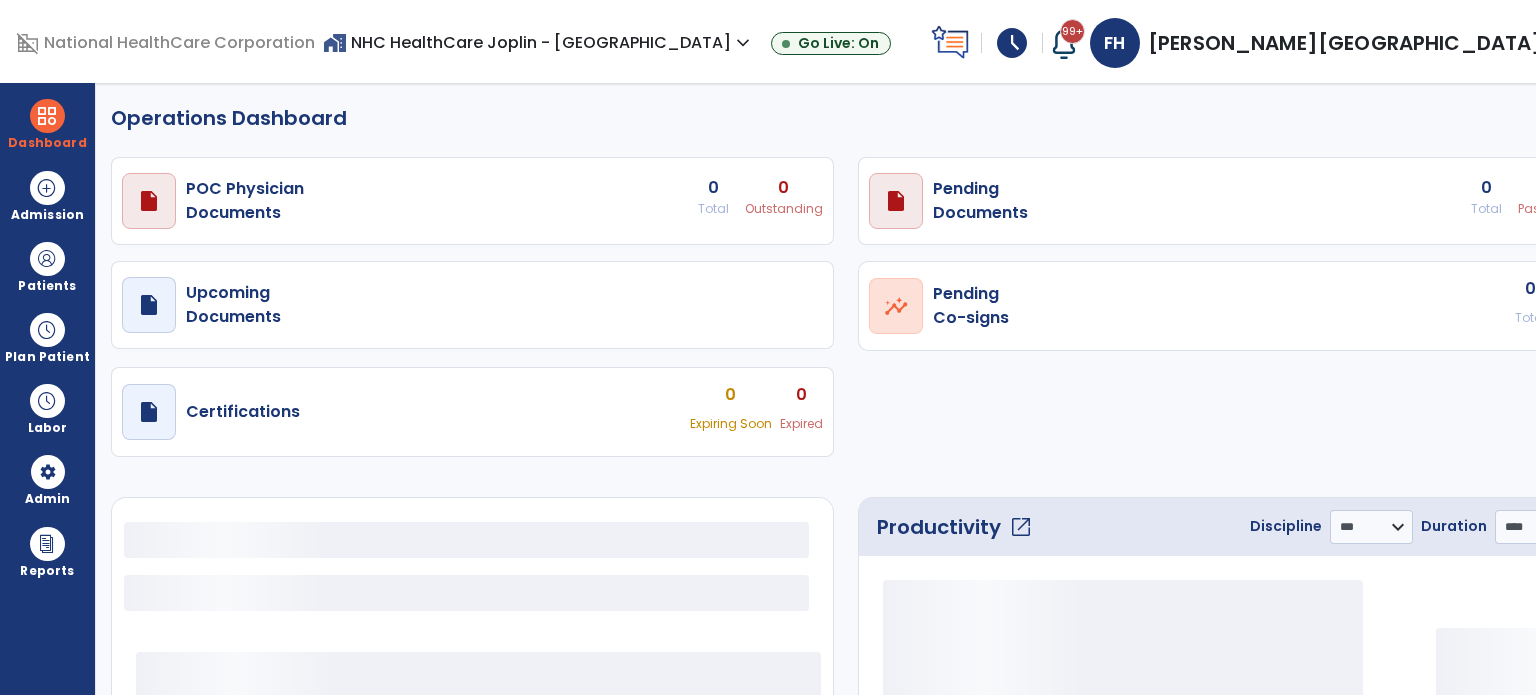 select on "***" 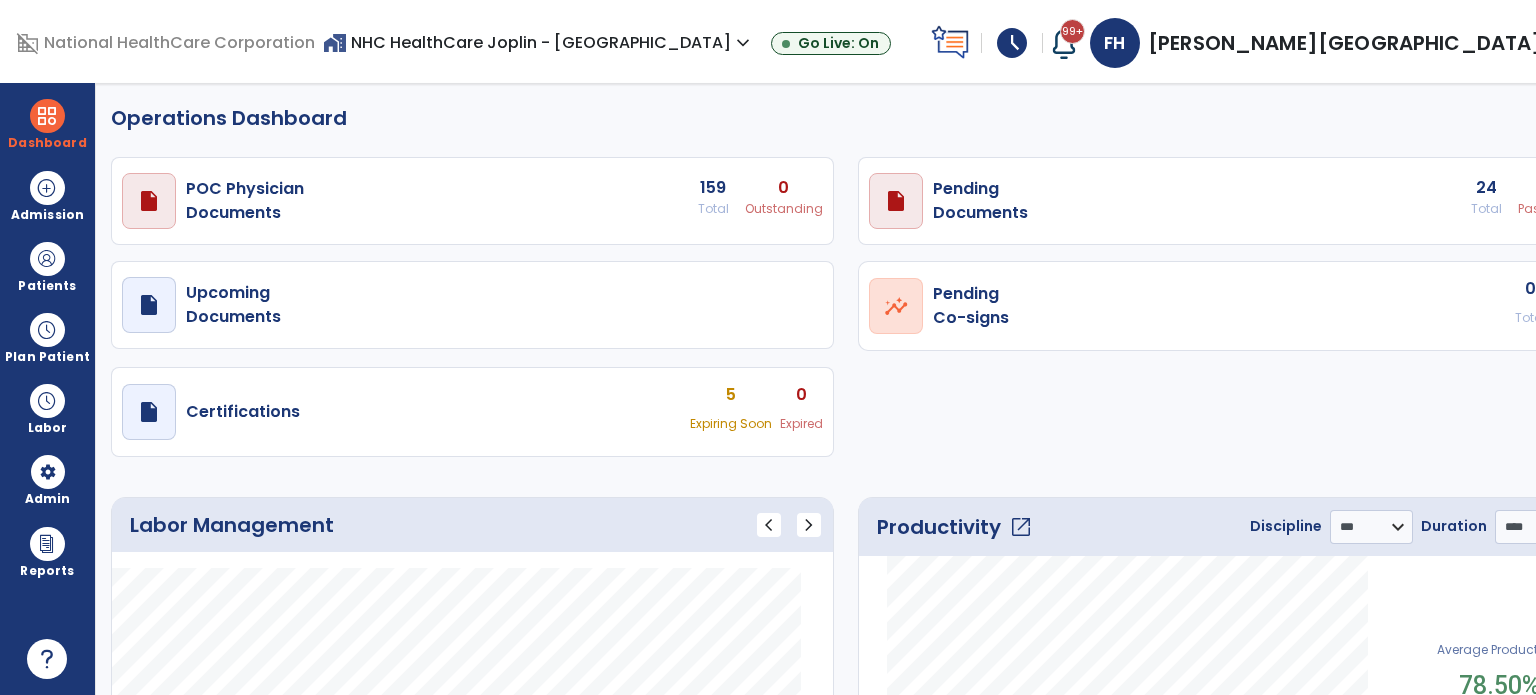 click on "schedule" at bounding box center (1012, 43) 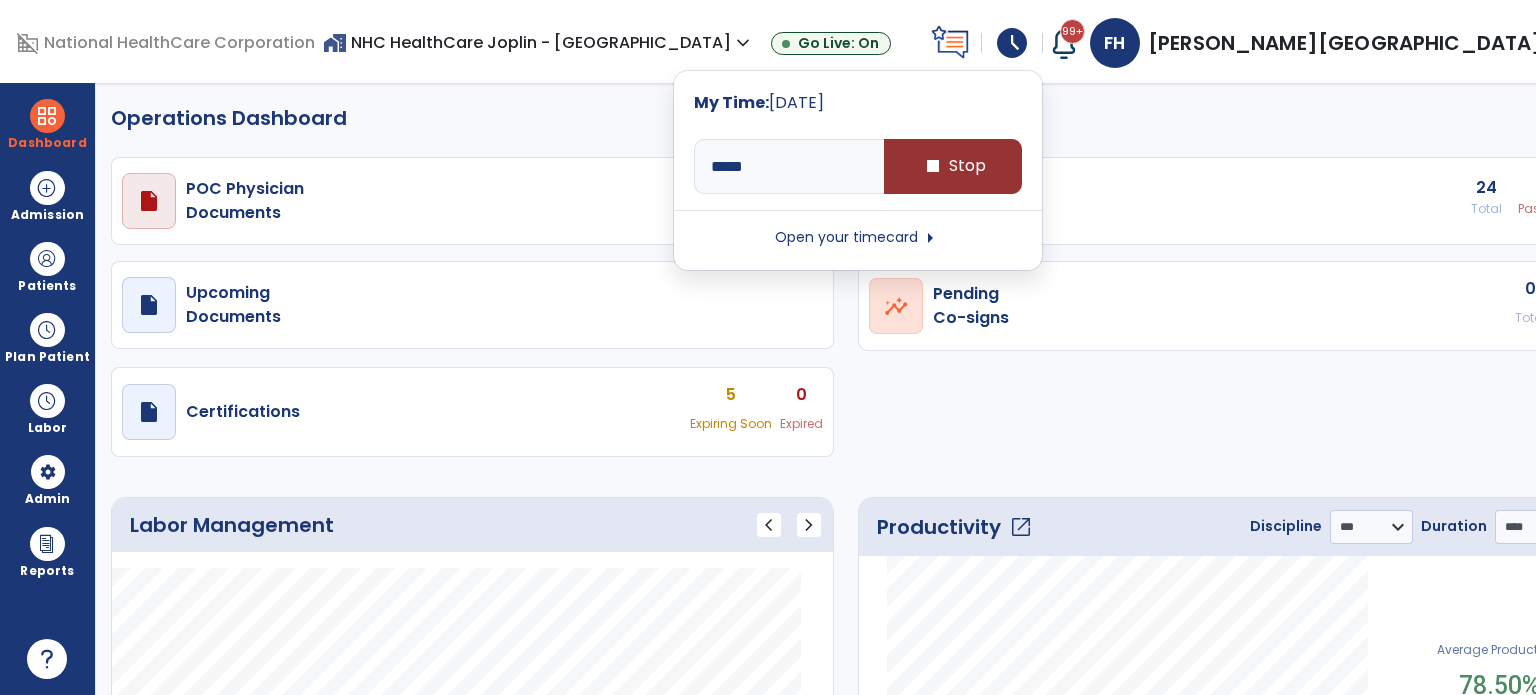 click on "stop  Stop" at bounding box center (953, 166) 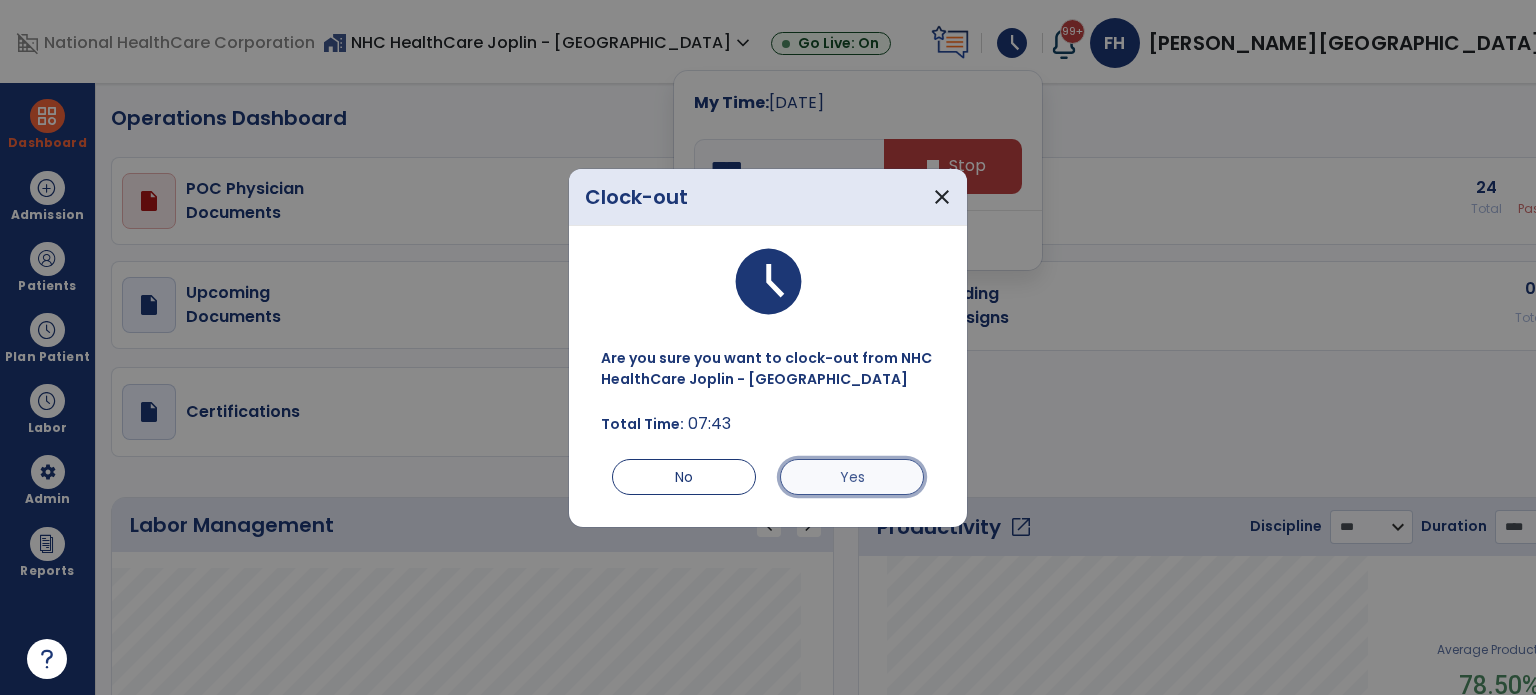 click on "Yes" at bounding box center [852, 477] 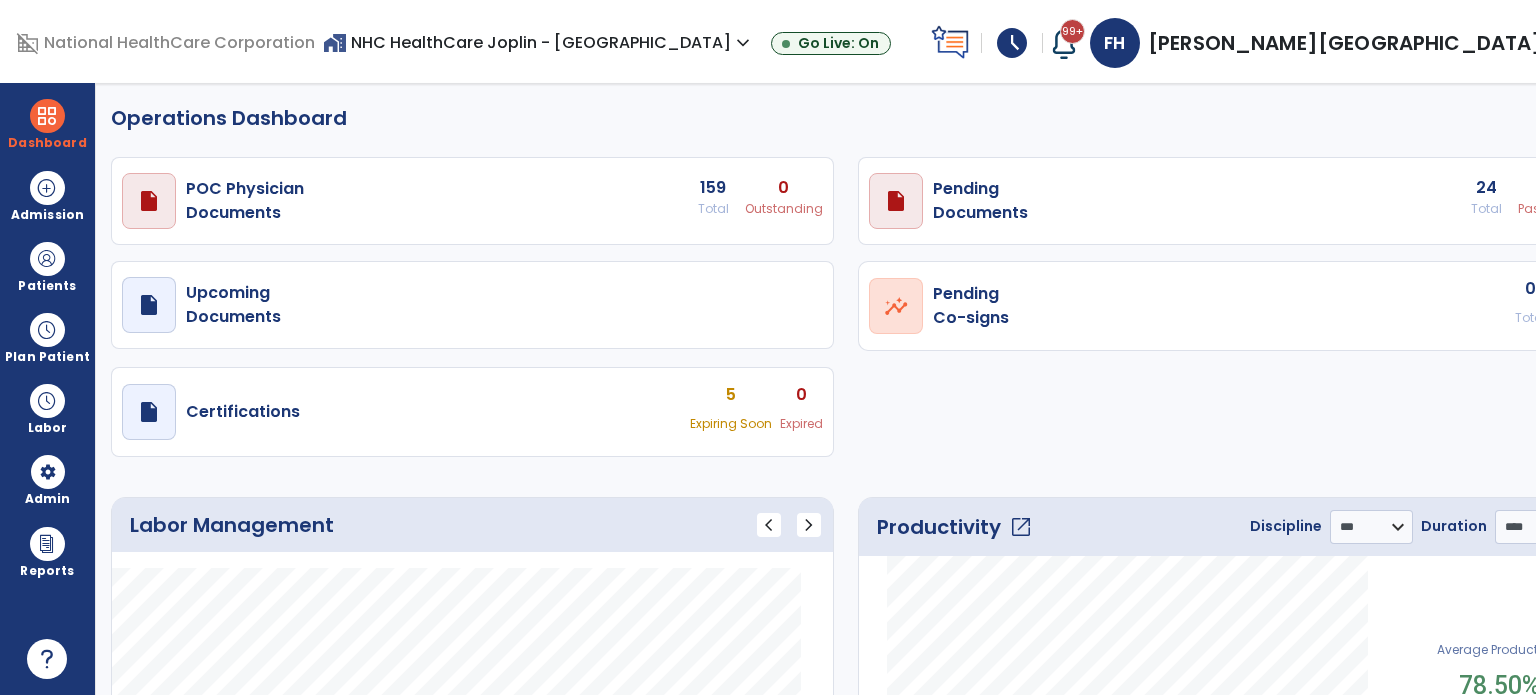 click on "Operations Dashboard   draft   open_in_new  POC Physician  Documents 159 Total 0 Outstanding  draft   open_in_new  Pending   Documents 24 Total 1 Past Due  draft   open_in_new  Upcoming   Documents  open_in_new  Pending   Co-signs  0 Total  draft   open_in_new  Certifications 5 Expiring Soon 0 Expired Labor Management chevron_left chevron_right
Label
Value" 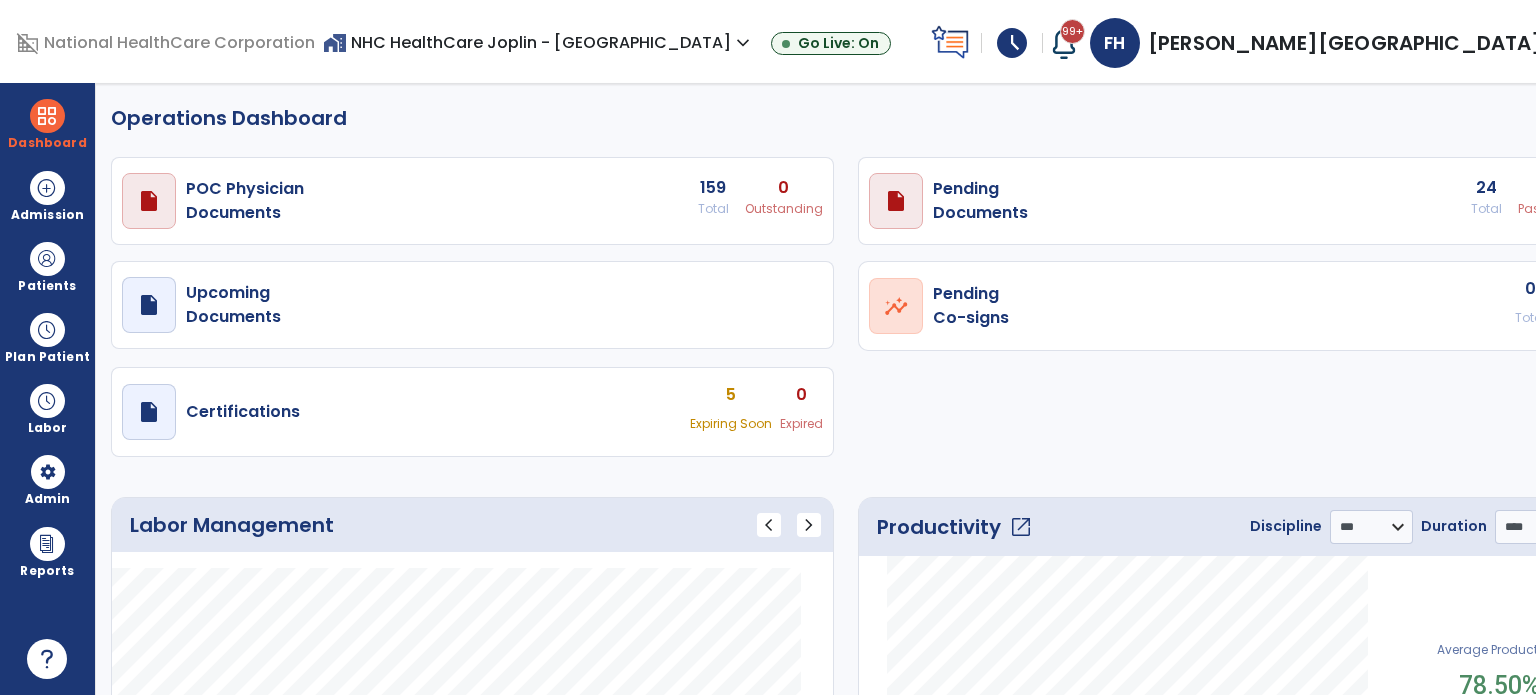 click on "Operations Dashboard   draft   open_in_new  POC Physician  Documents 159 Total 0 Outstanding  draft   open_in_new  Pending   Documents 24 Total 1 Past Due  draft   open_in_new  Upcoming   Documents  open_in_new  Pending   Co-signs  0 Total  draft   open_in_new  Certifications 5 Expiring Soon 0 Expired Labor Management chevron_left chevron_right
Label
Value" 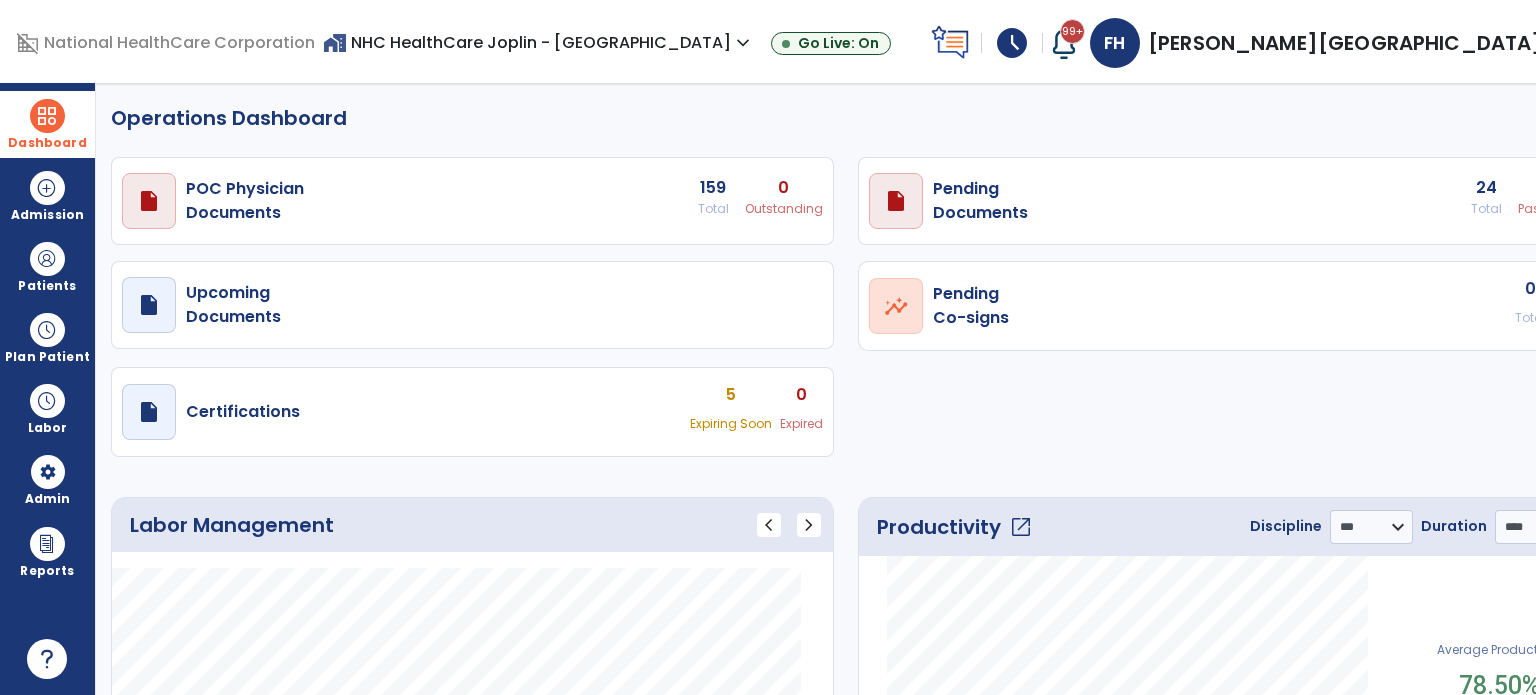 click at bounding box center (47, 116) 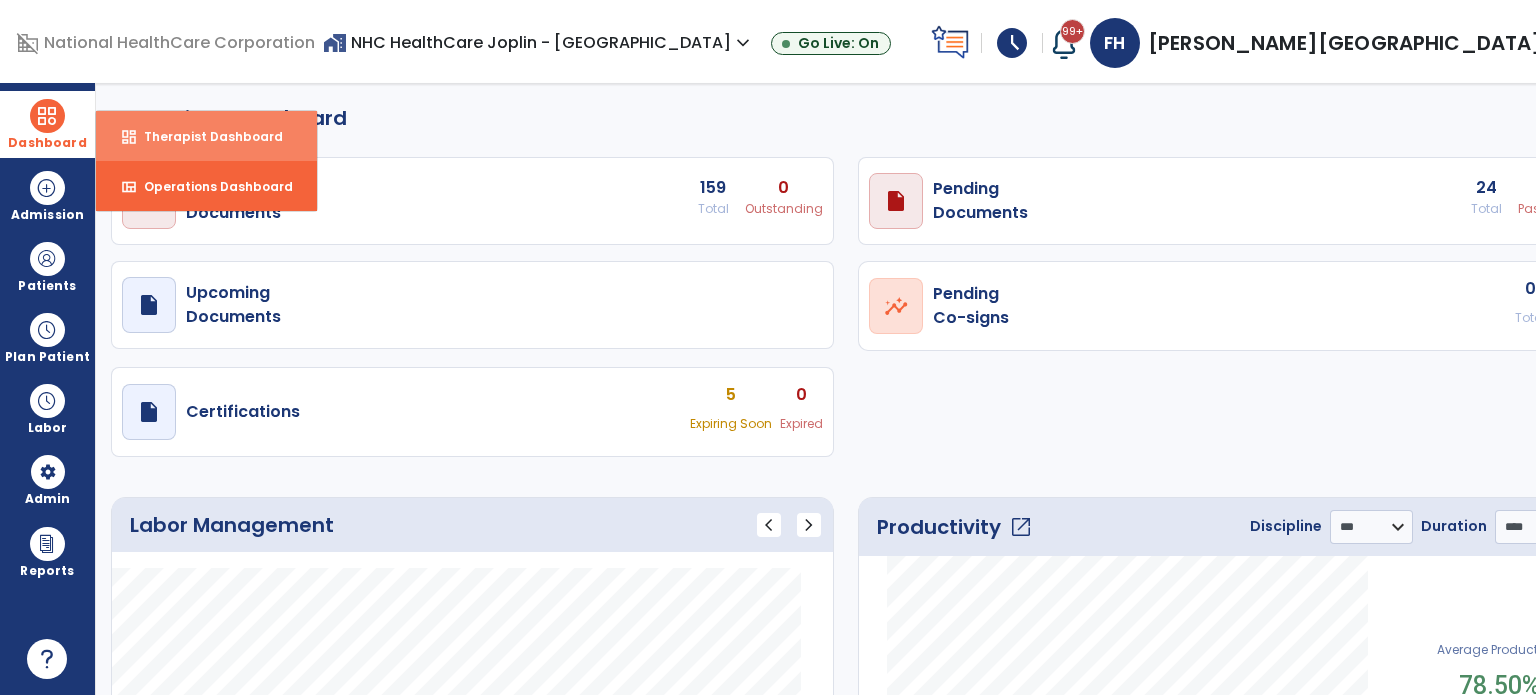 click on "dashboard  Therapist Dashboard" at bounding box center (206, 136) 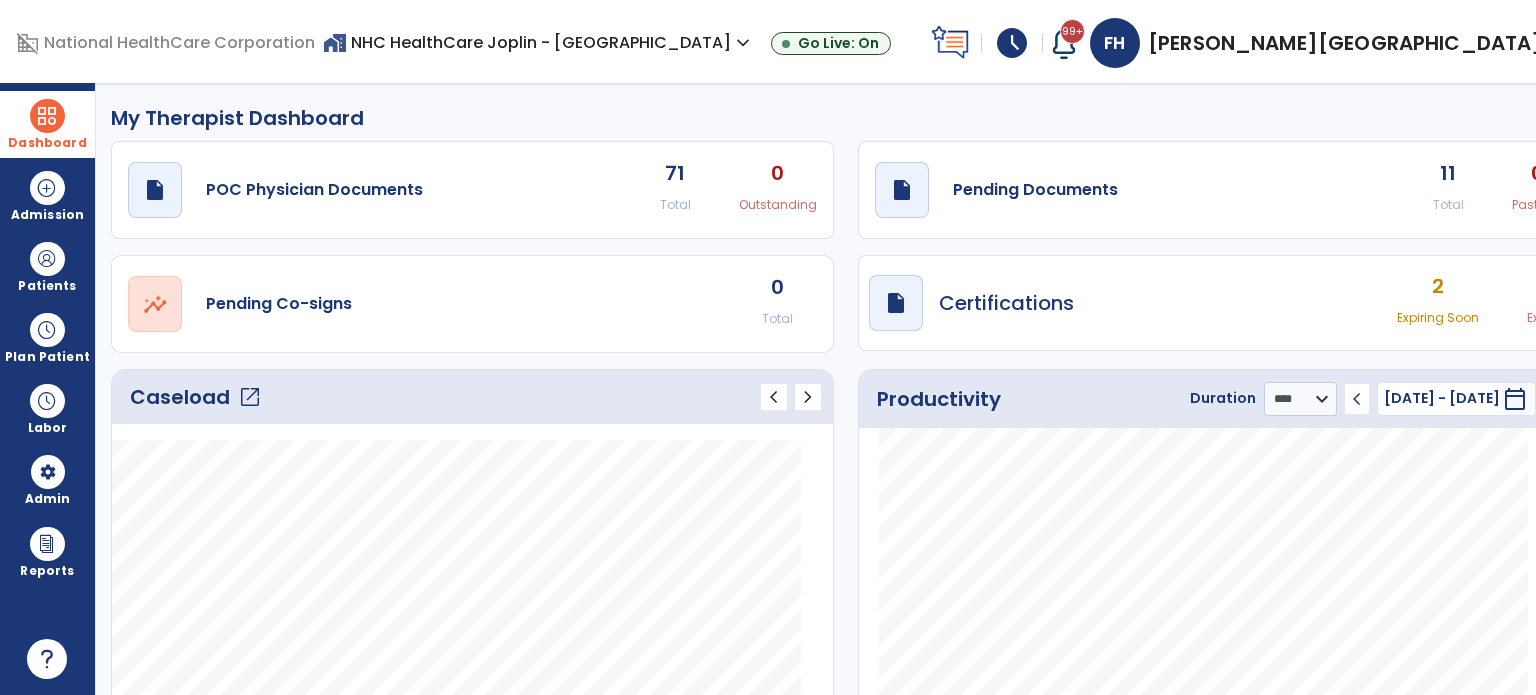 click on "schedule" at bounding box center (1012, 43) 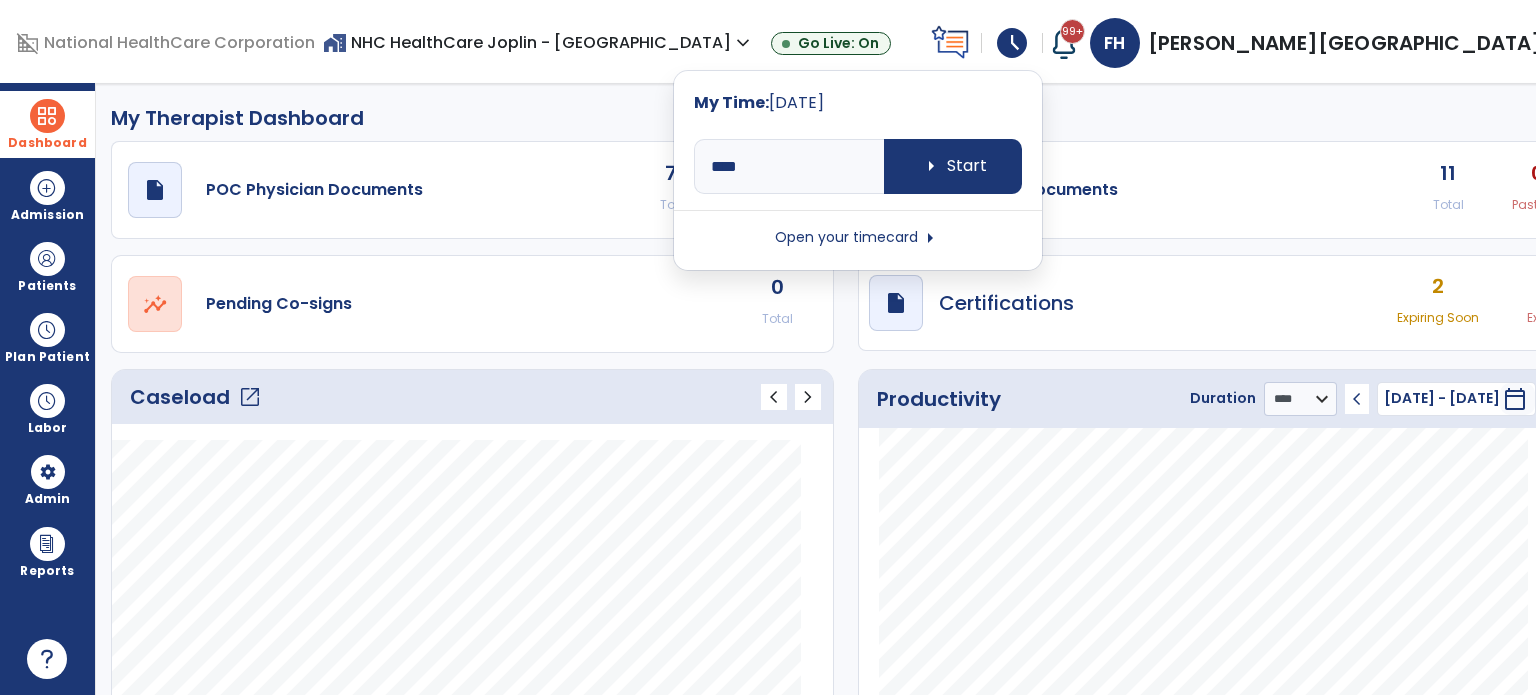 click on "My Therapist Dashboard" 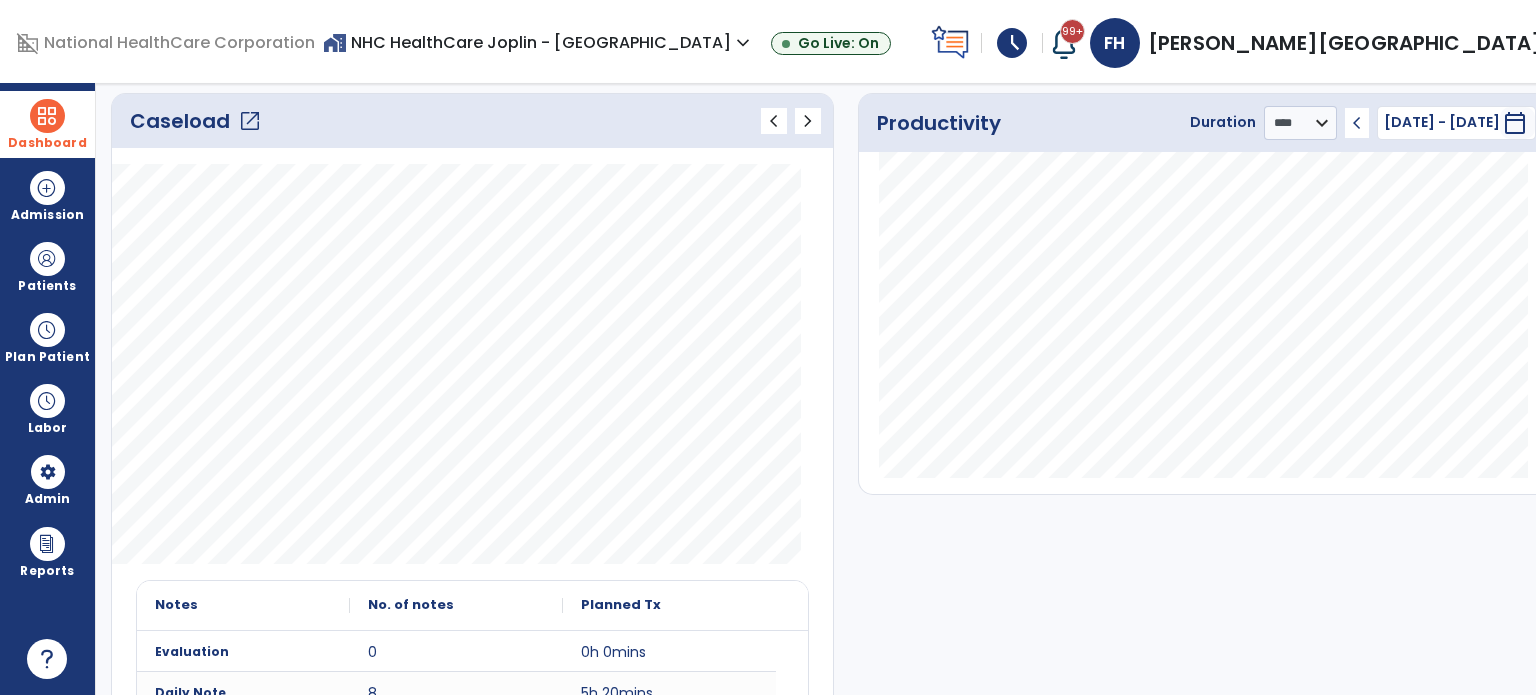 scroll, scrollTop: 0, scrollLeft: 0, axis: both 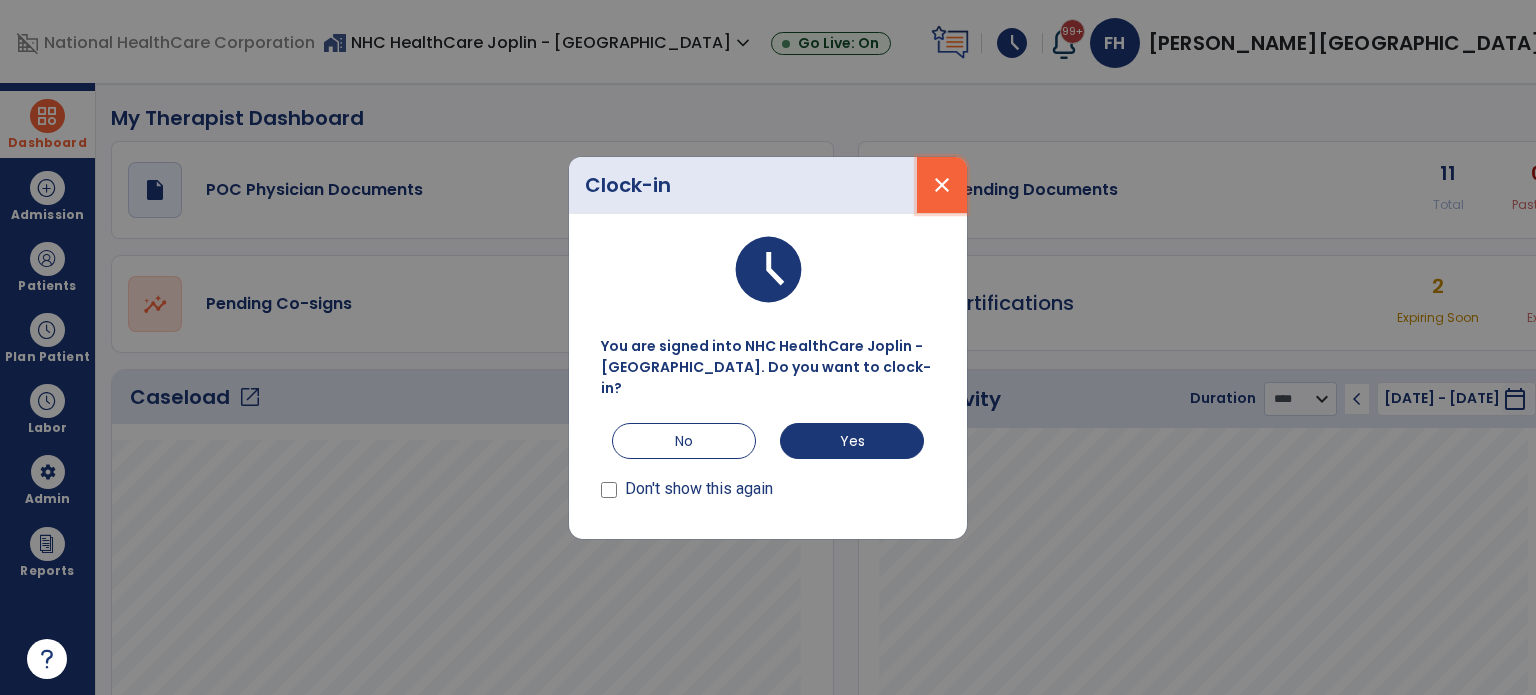 click on "close" at bounding box center (942, 185) 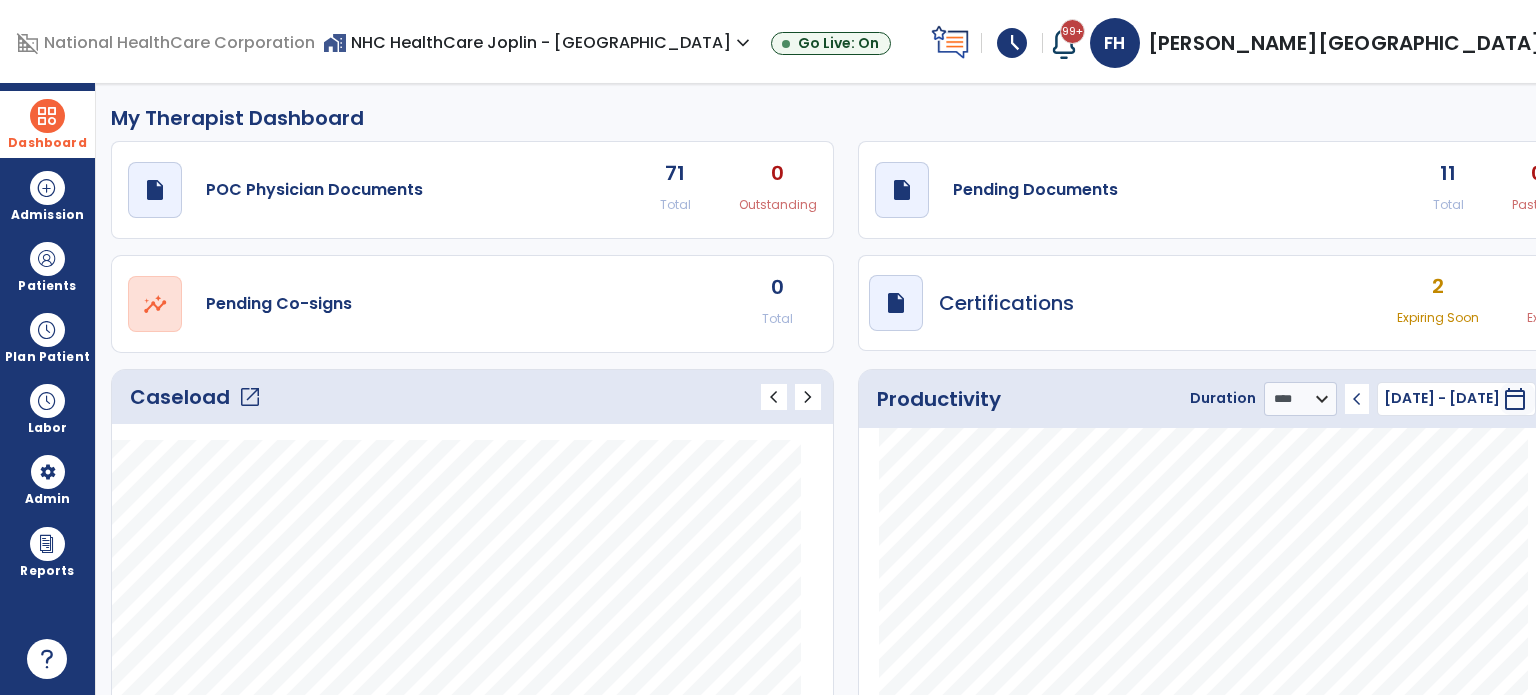 click at bounding box center [47, 116] 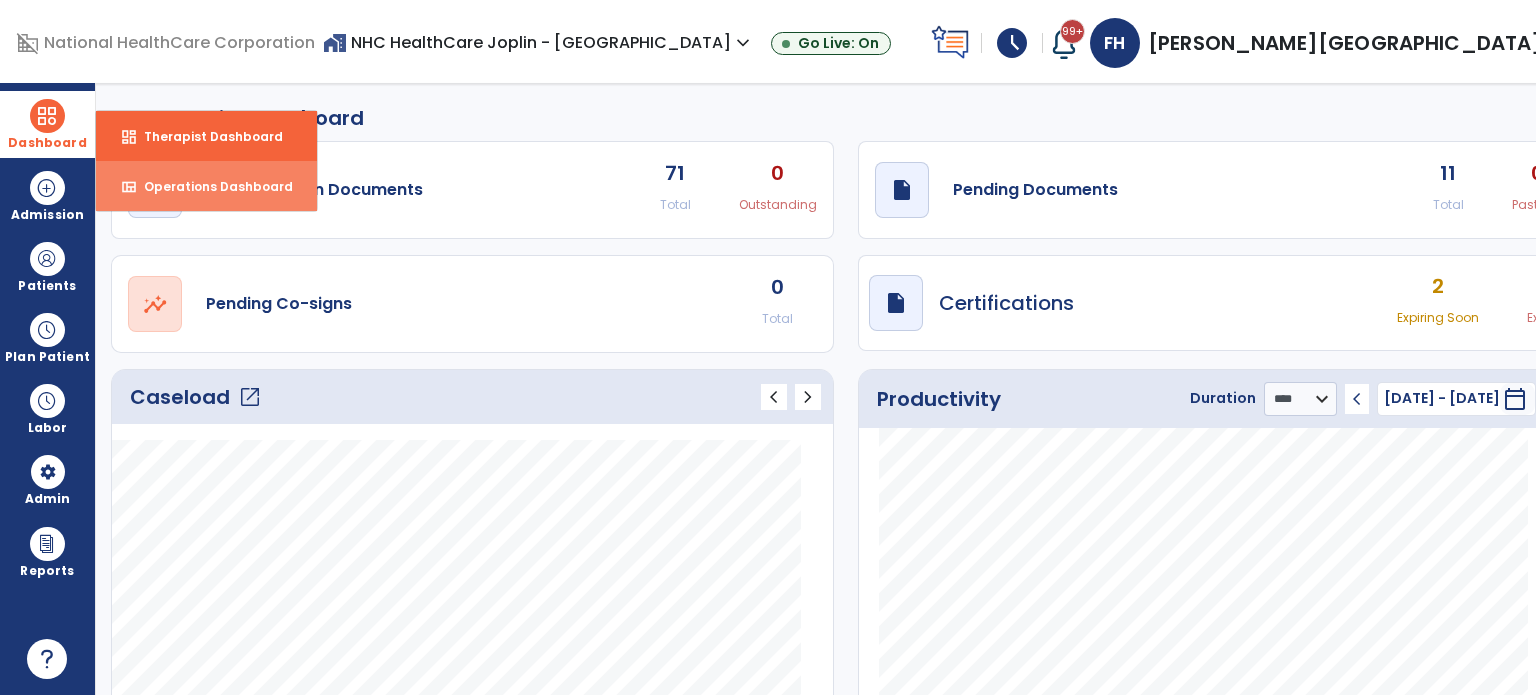 click on "view_quilt  Operations Dashboard" at bounding box center [206, 186] 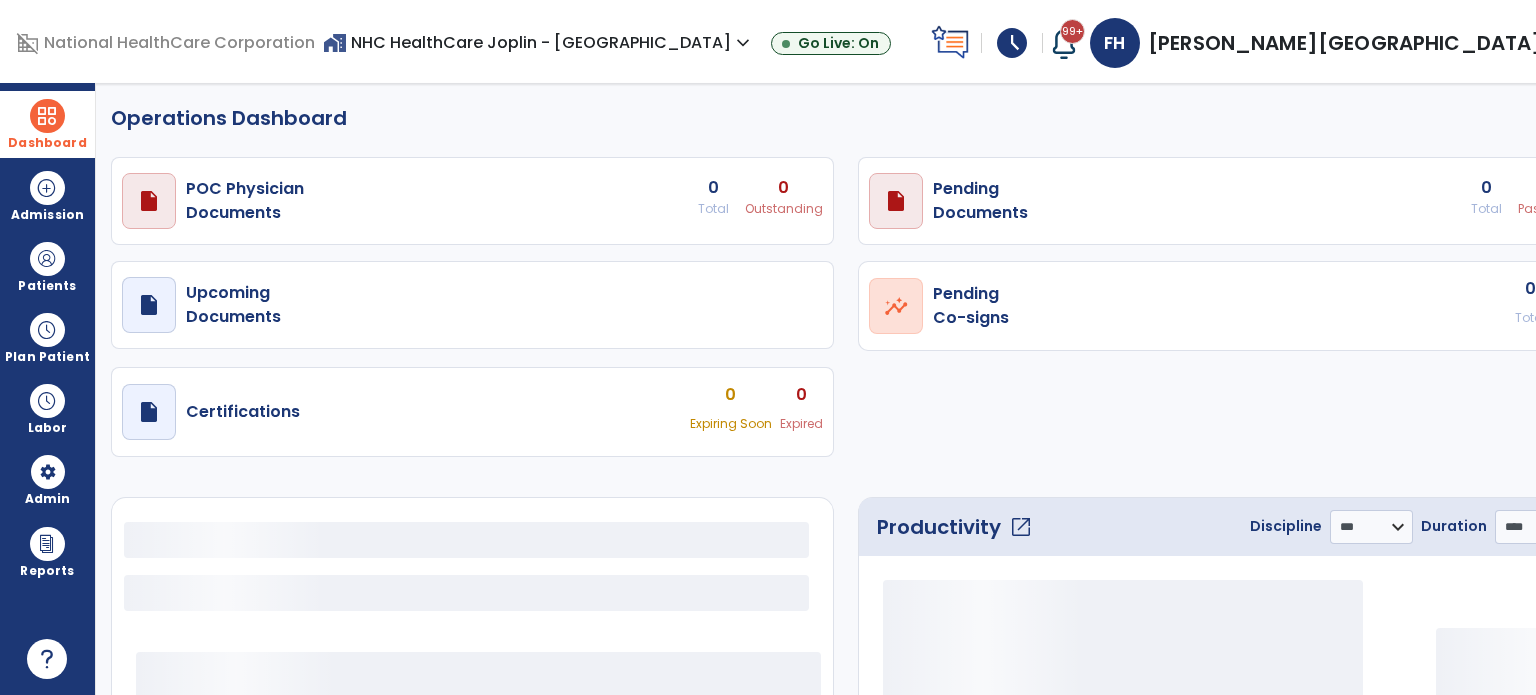 select on "***" 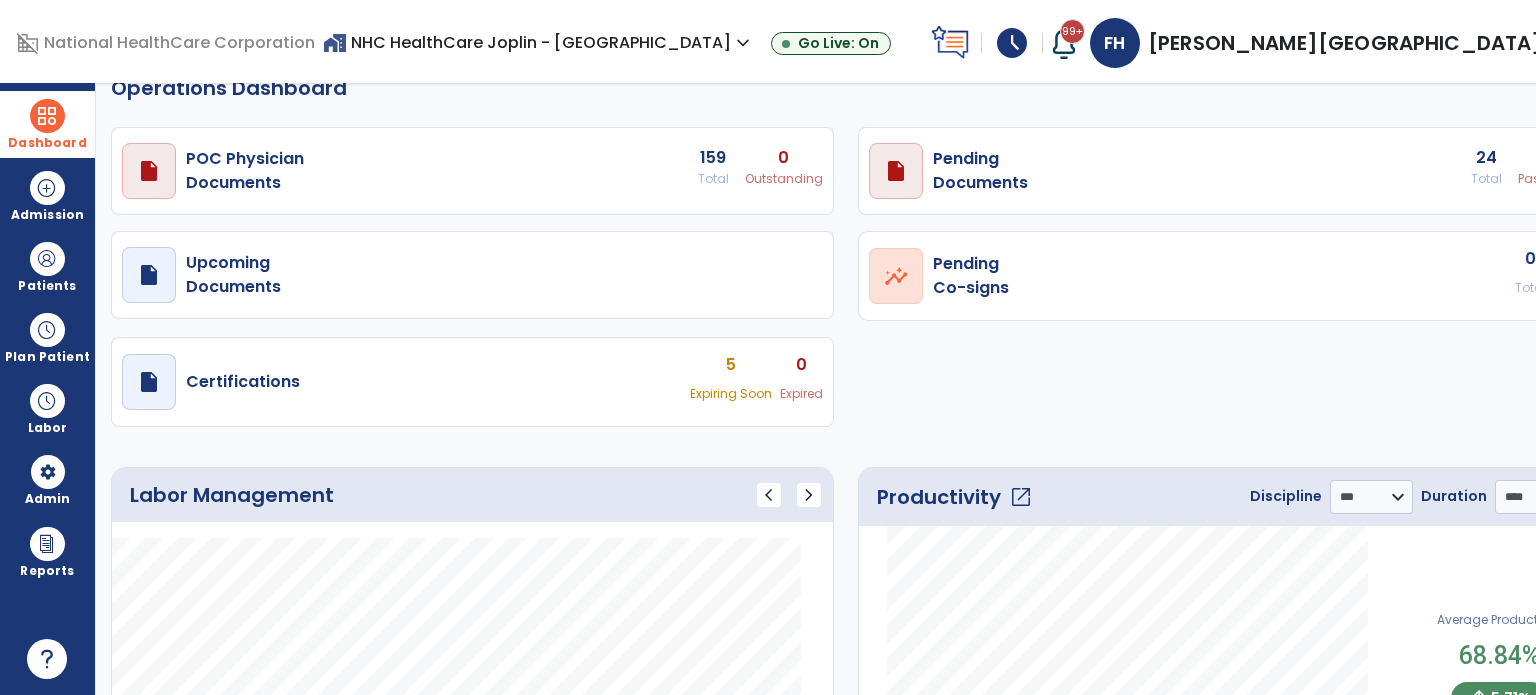 scroll, scrollTop: 0, scrollLeft: 0, axis: both 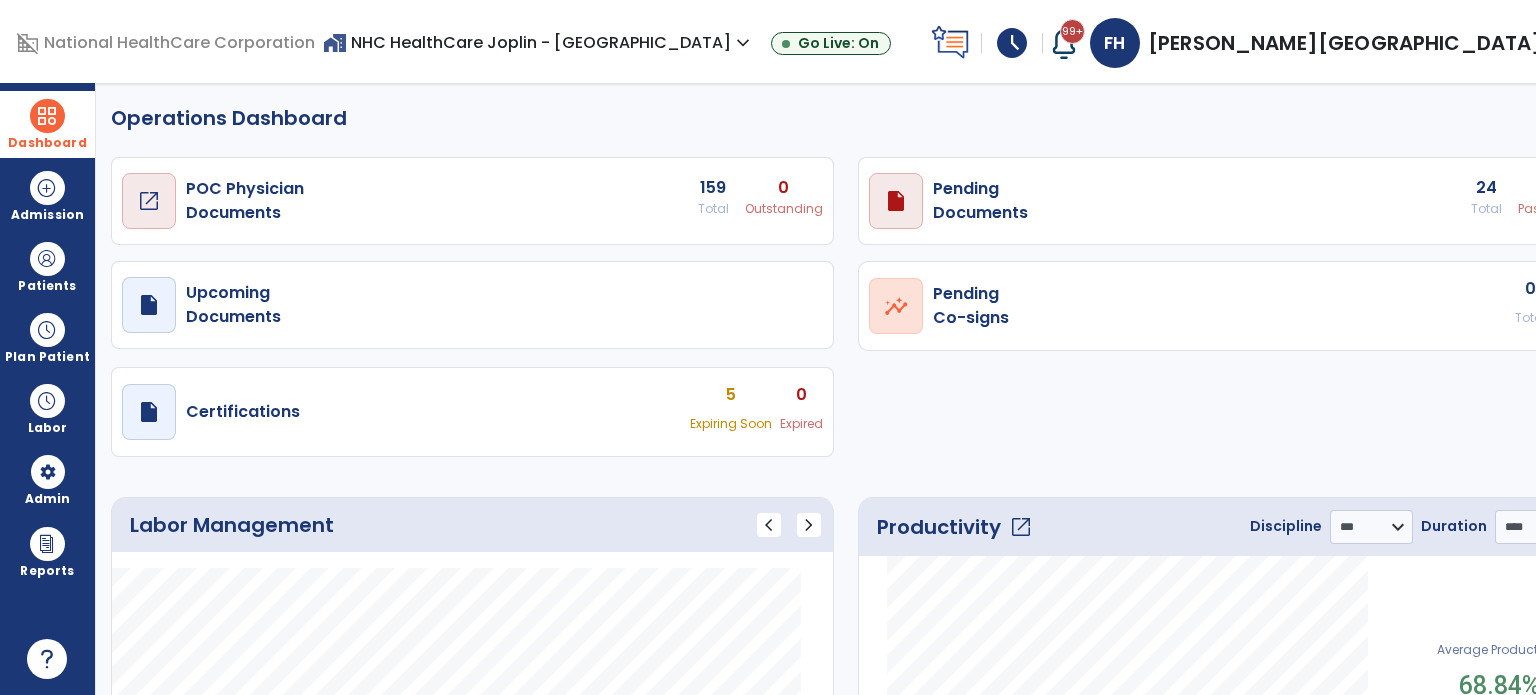 click on "POC Physician  Documents" at bounding box center (245, 201) 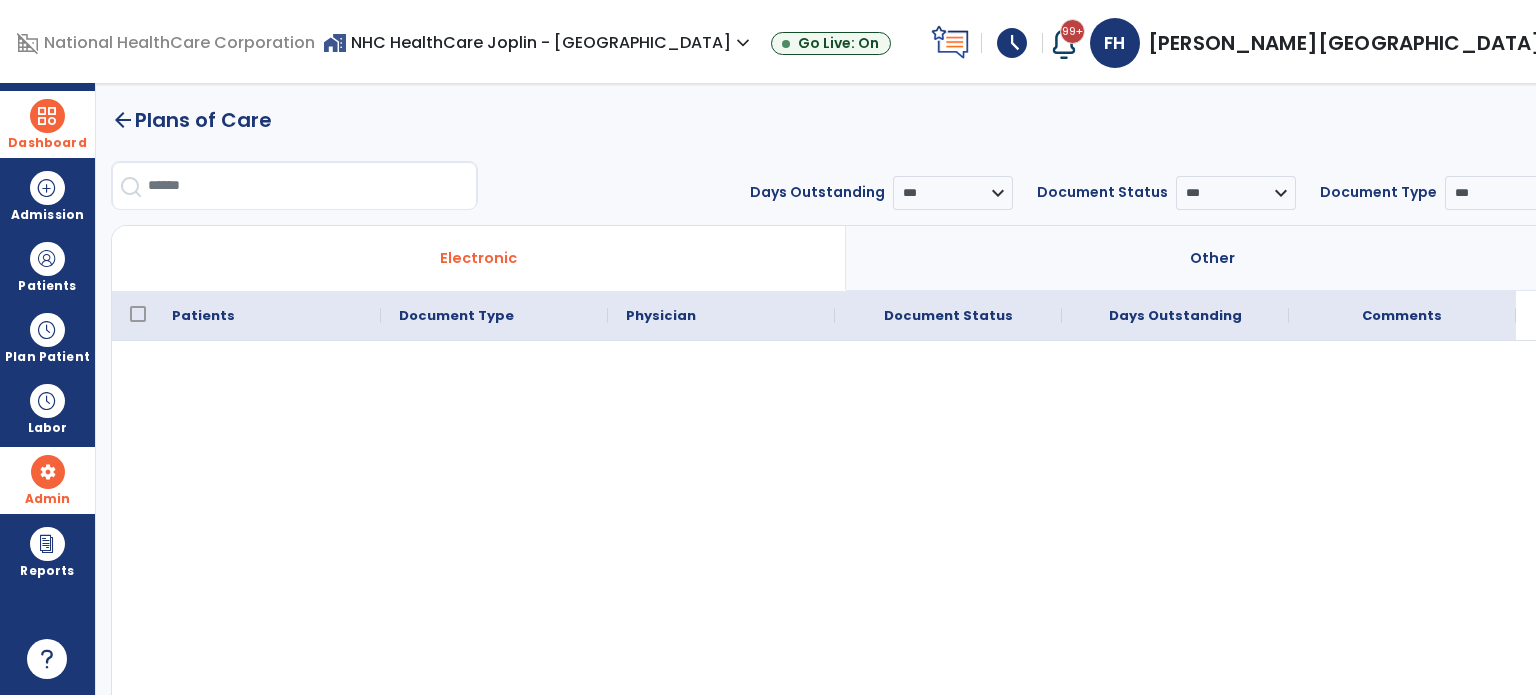 click at bounding box center (48, 472) 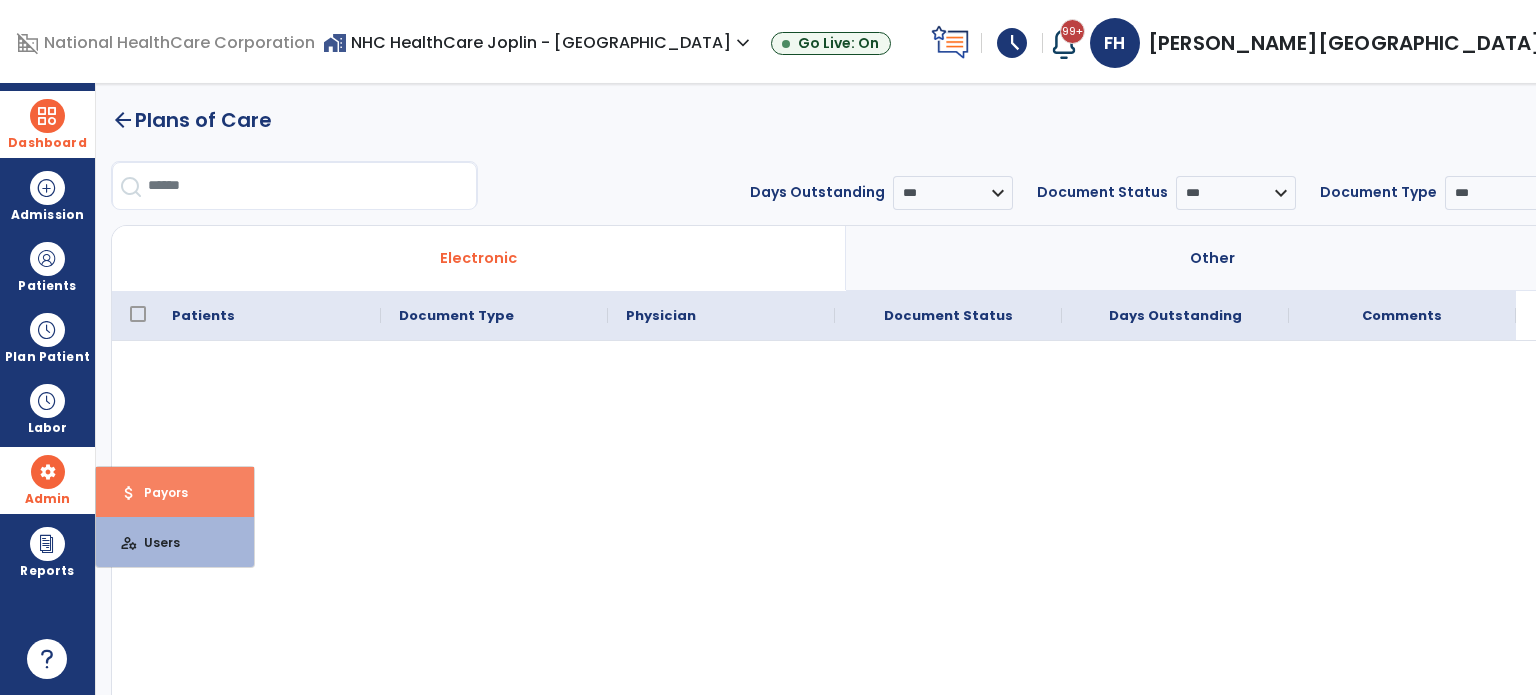 click on "Payors" at bounding box center (158, 492) 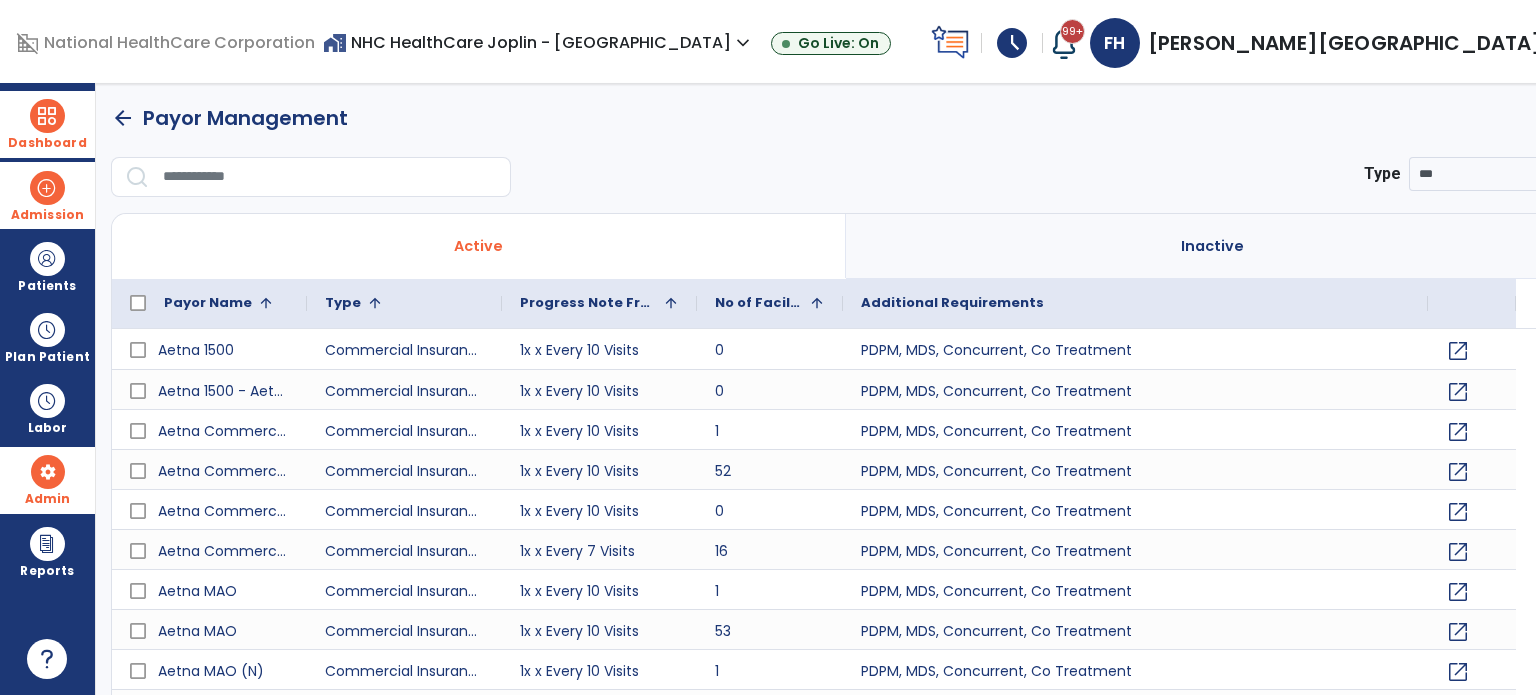 click at bounding box center (47, 188) 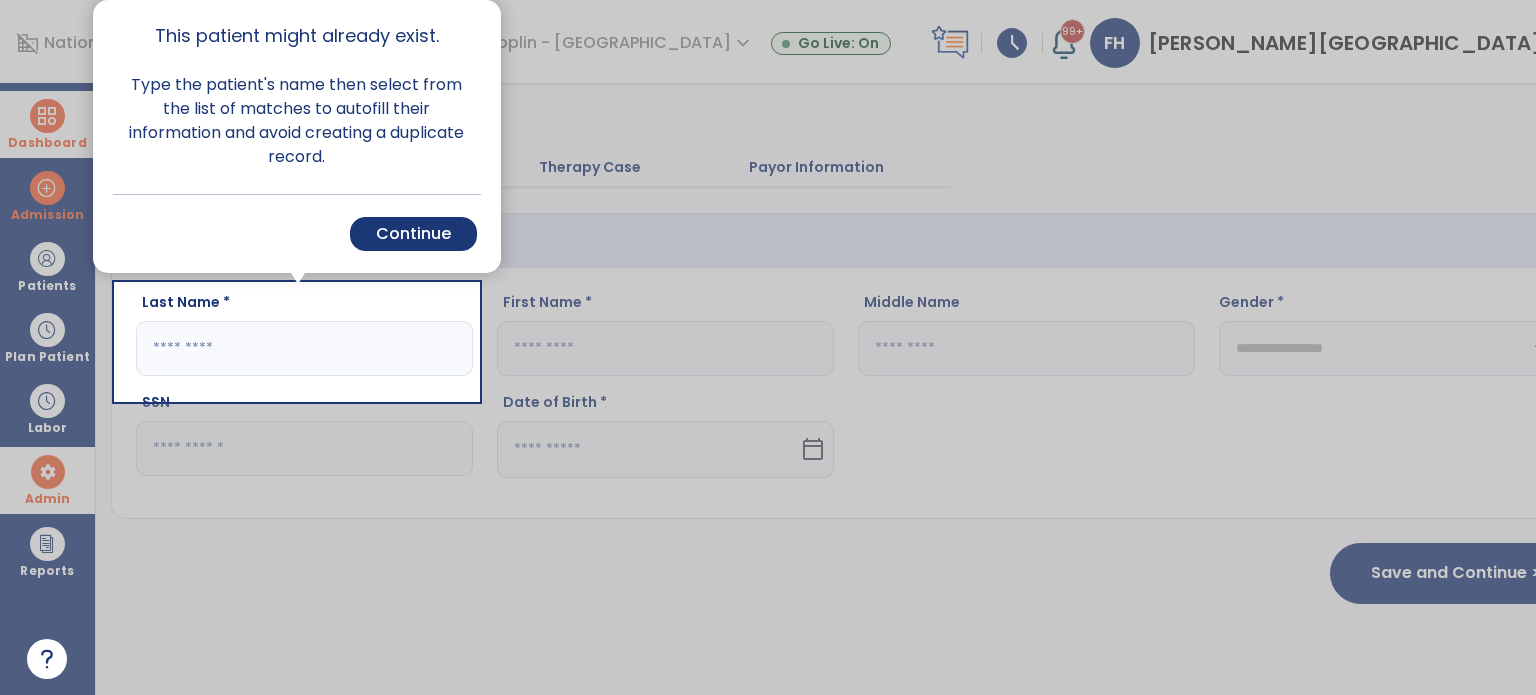 click at bounding box center (58, 347) 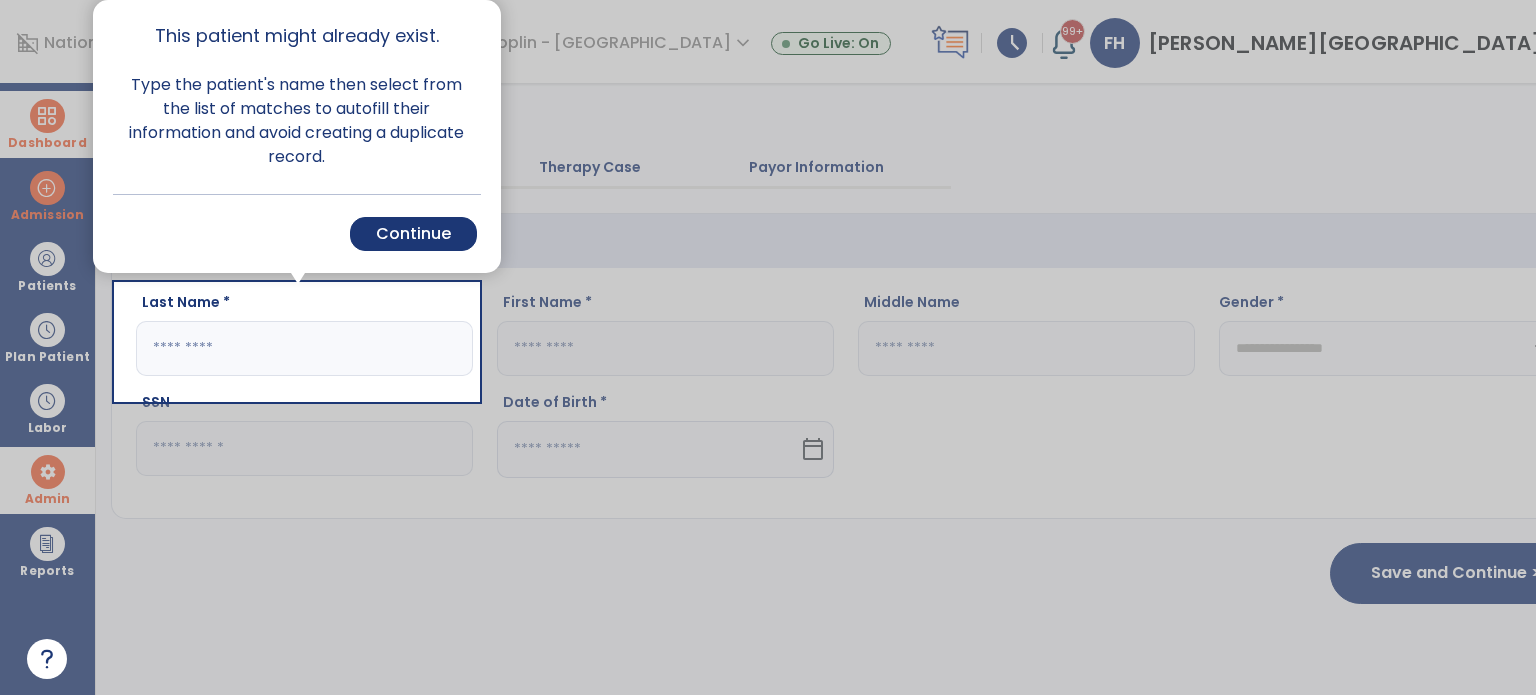 click on "Continue" at bounding box center [413, 234] 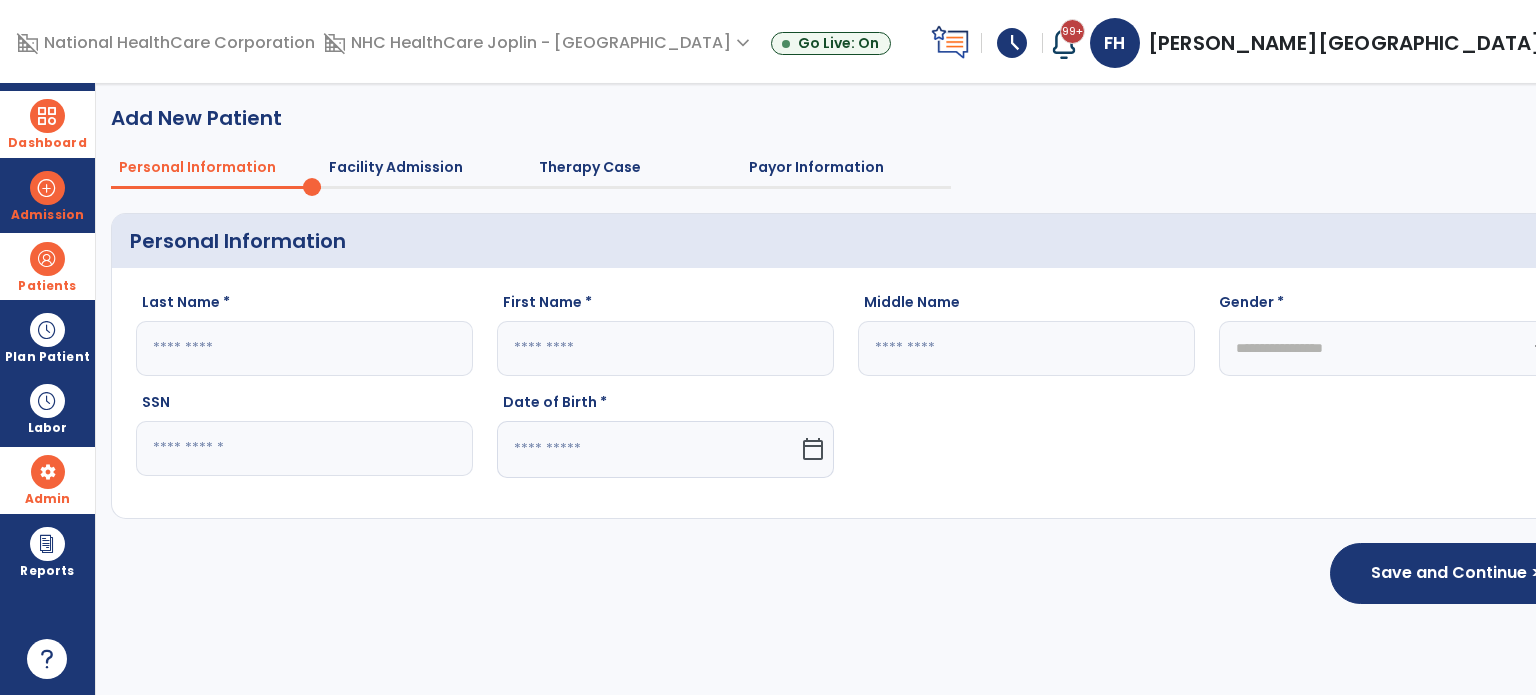 click at bounding box center (47, 259) 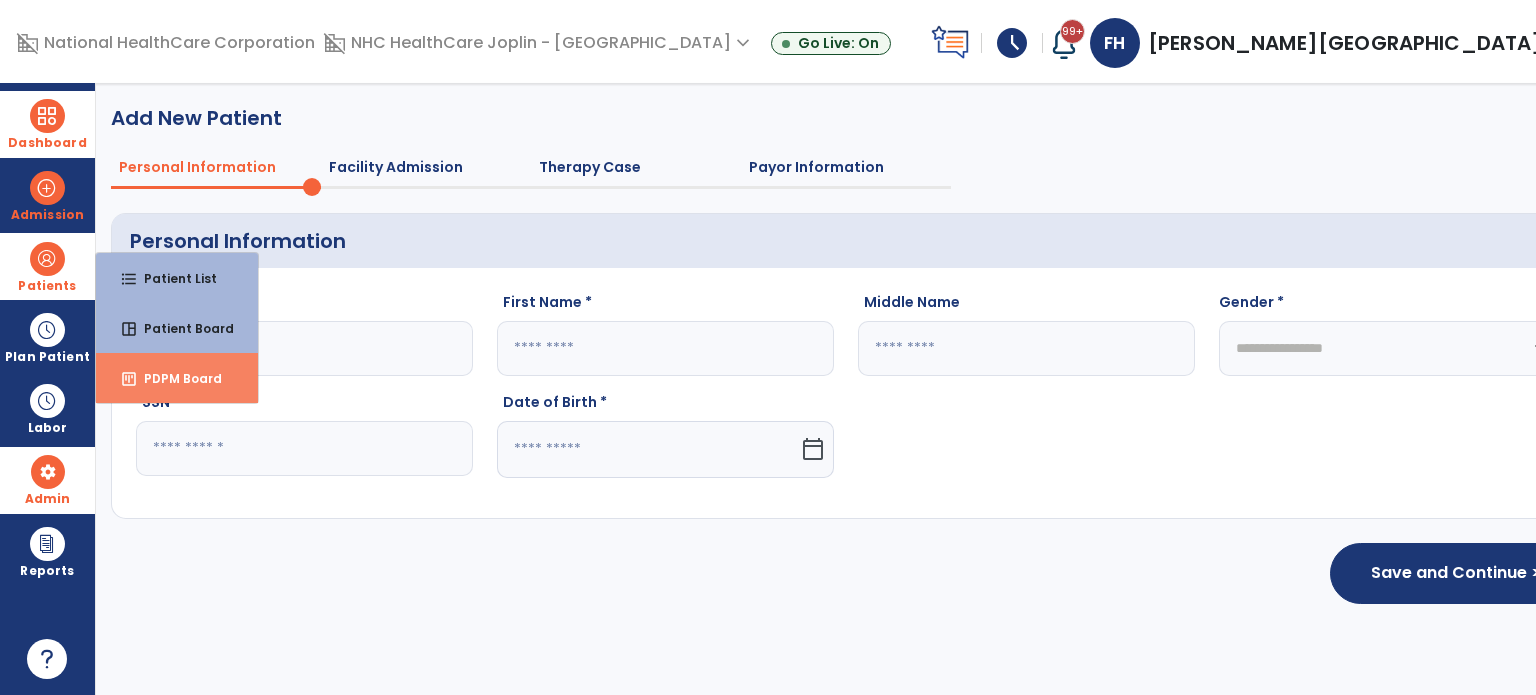 click on "PDPM Board" at bounding box center (175, 378) 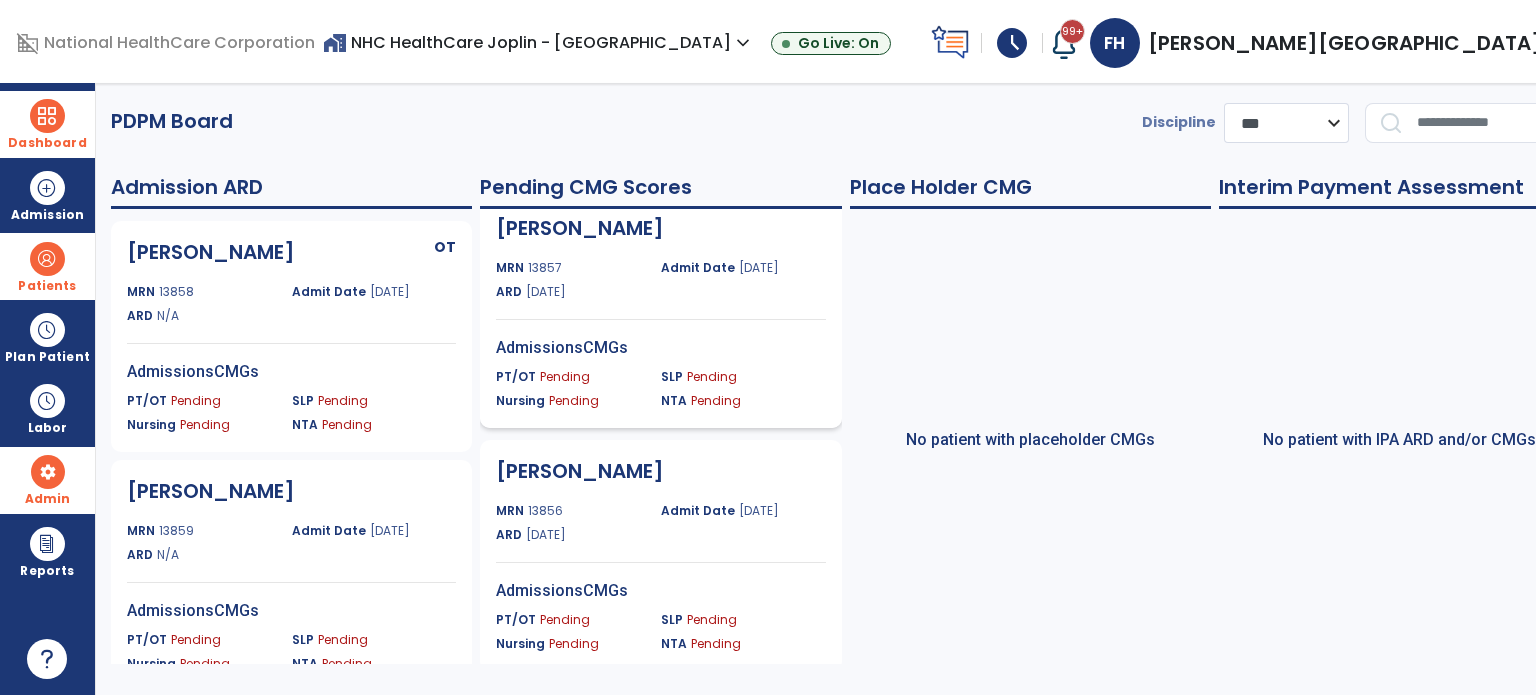 scroll, scrollTop: 29, scrollLeft: 0, axis: vertical 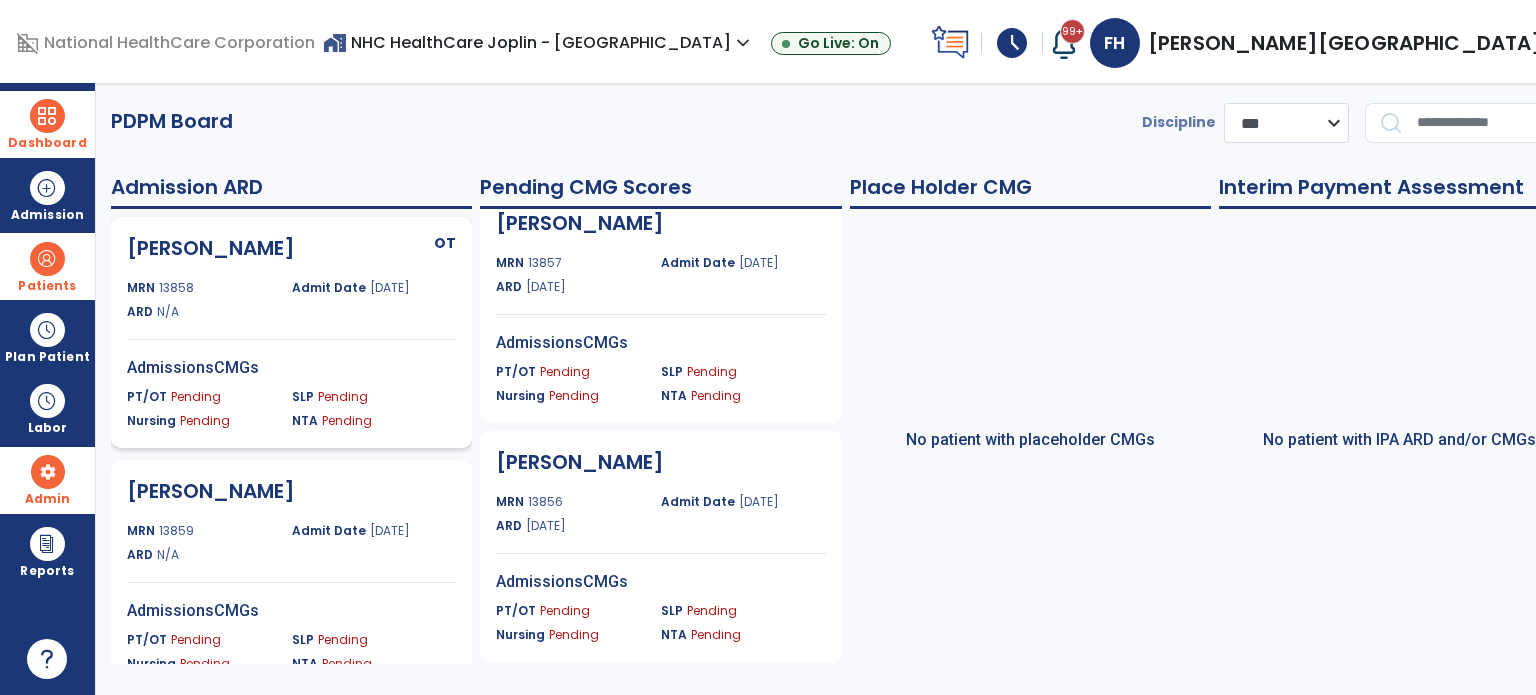 click on "ARD N/A" 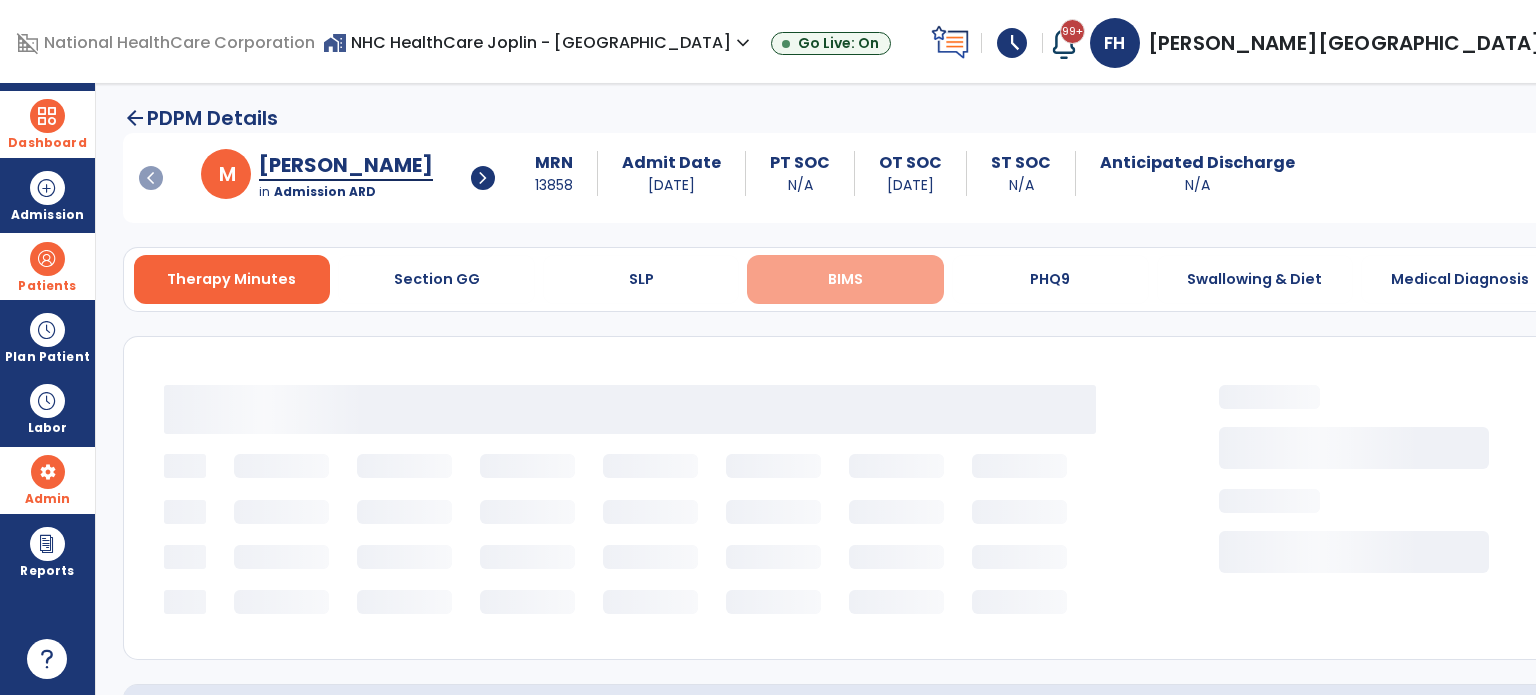 select on "***" 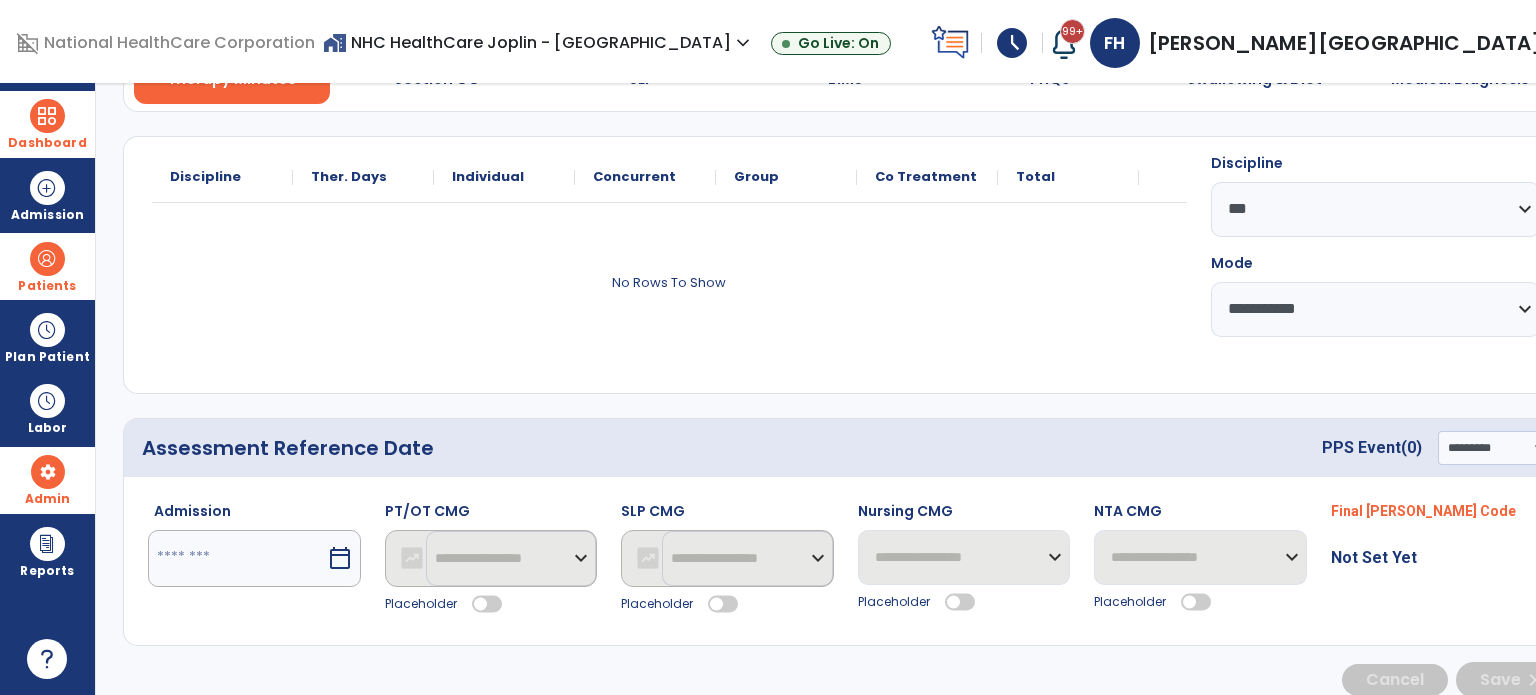 scroll, scrollTop: 224, scrollLeft: 0, axis: vertical 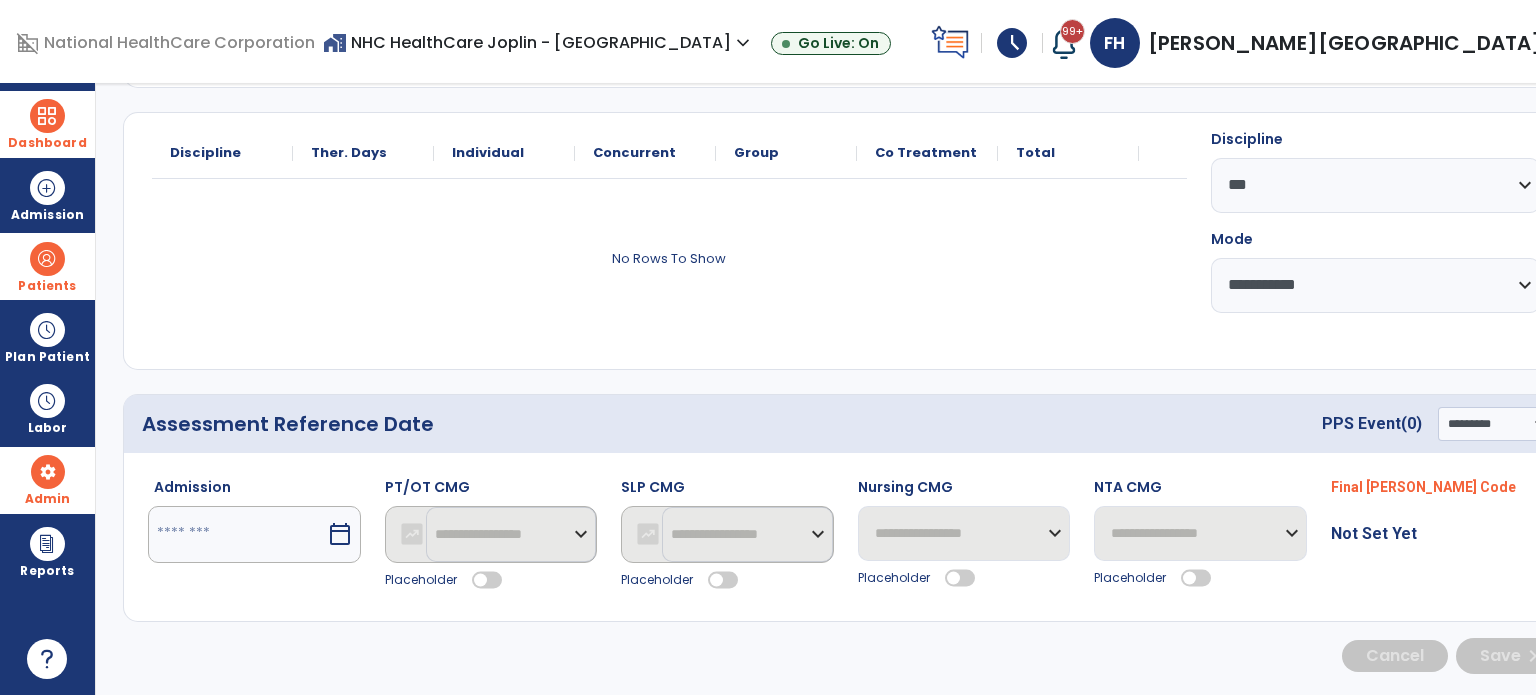 click on "calendar_today" at bounding box center [340, 534] 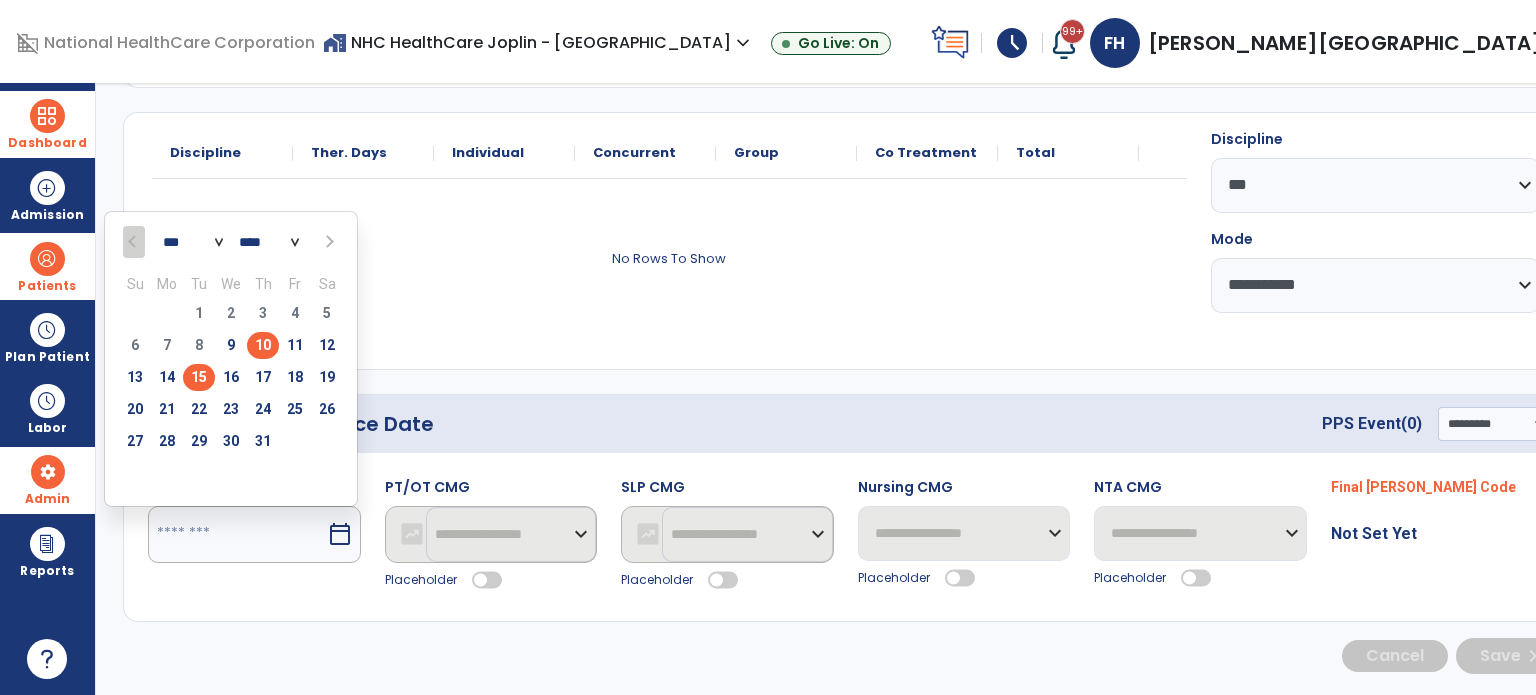 click on "15" at bounding box center (199, 377) 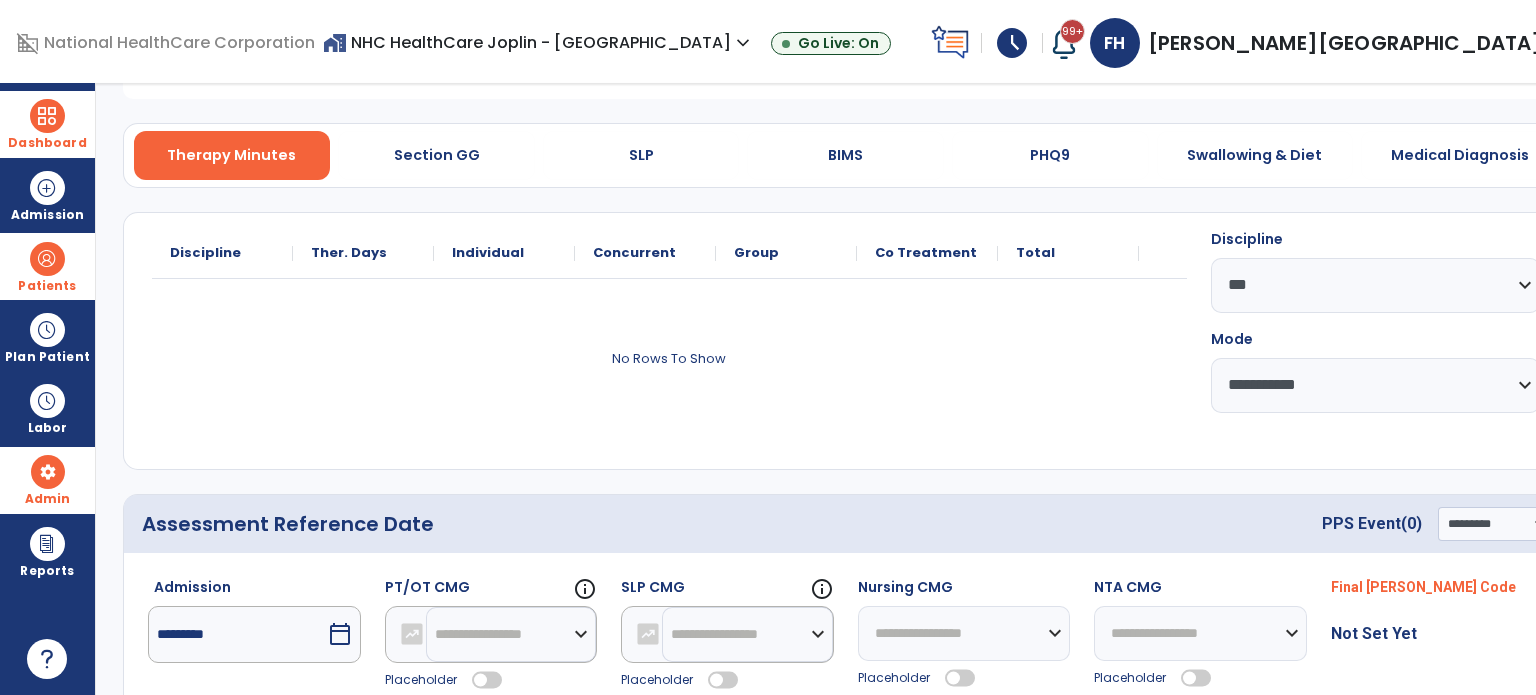scroll, scrollTop: 226, scrollLeft: 0, axis: vertical 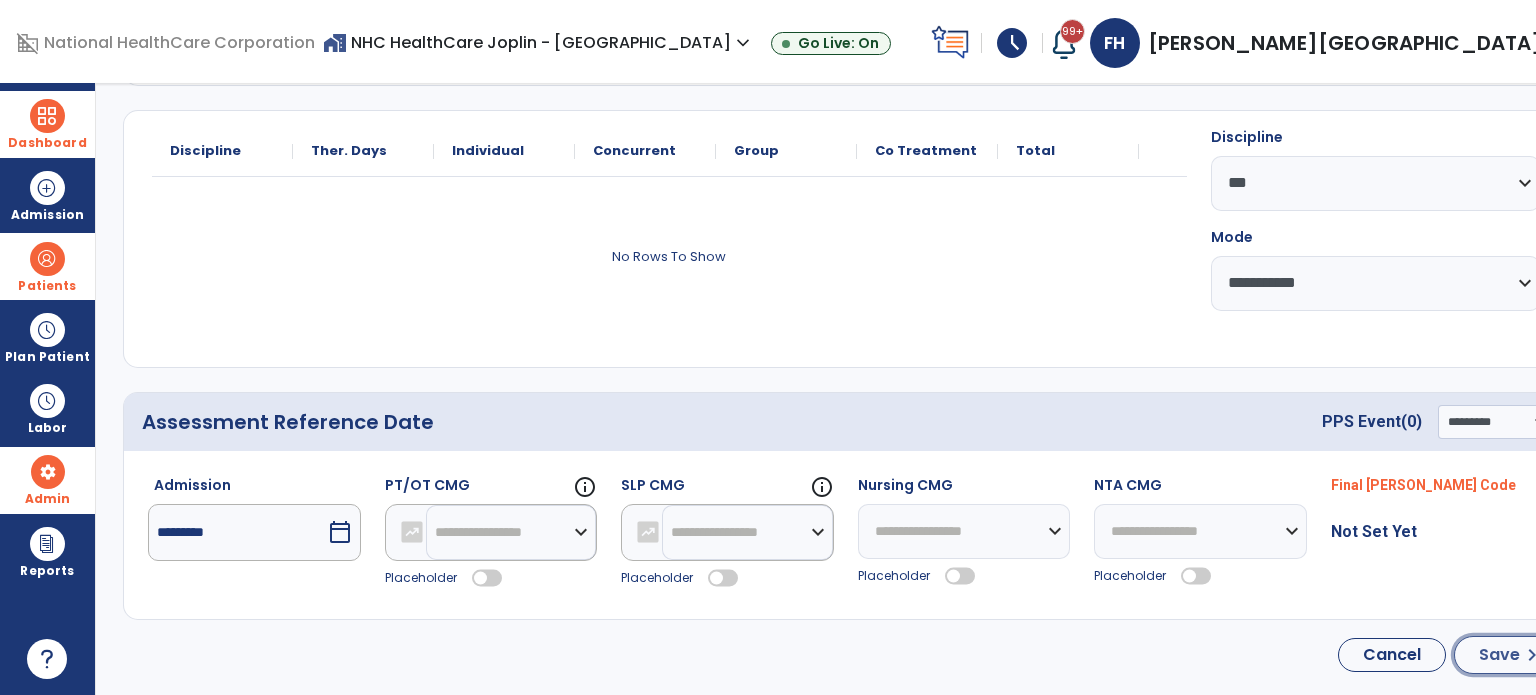 click on "chevron_right" 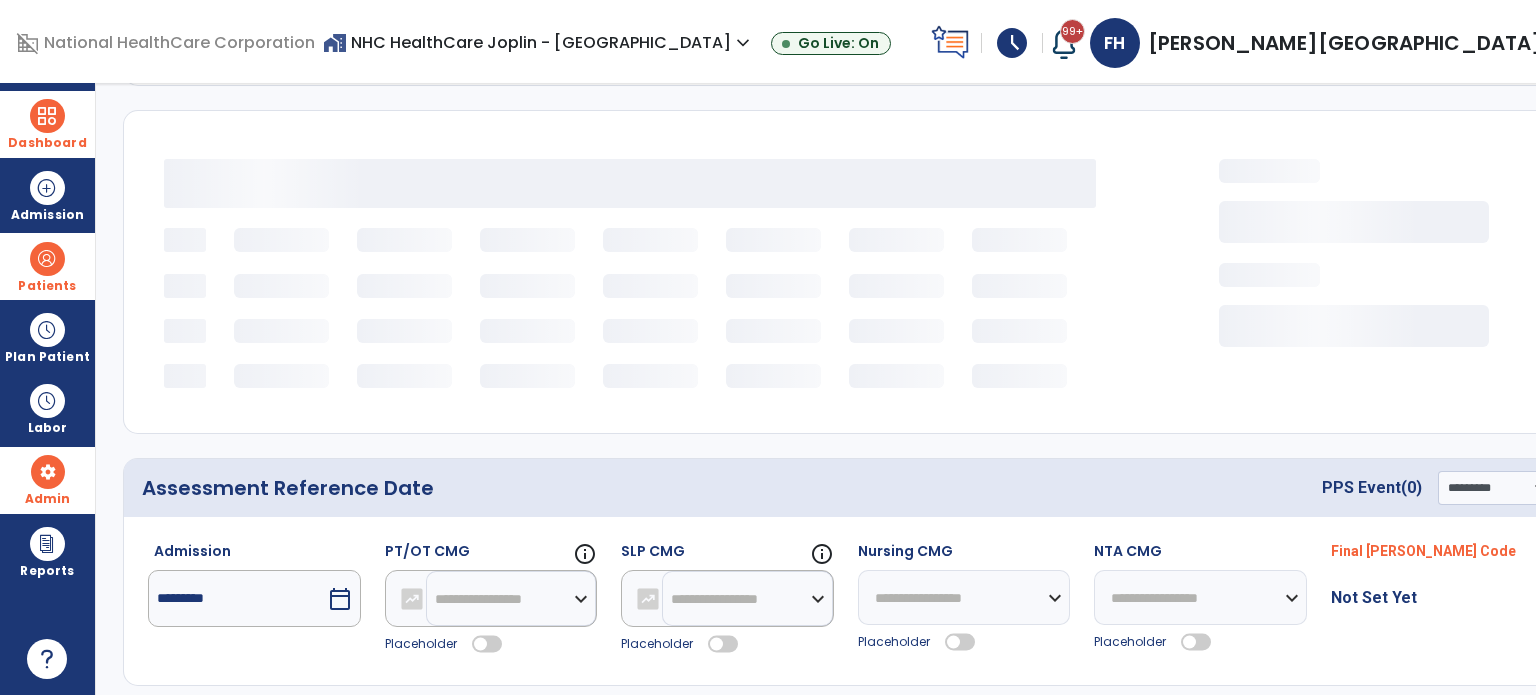 type 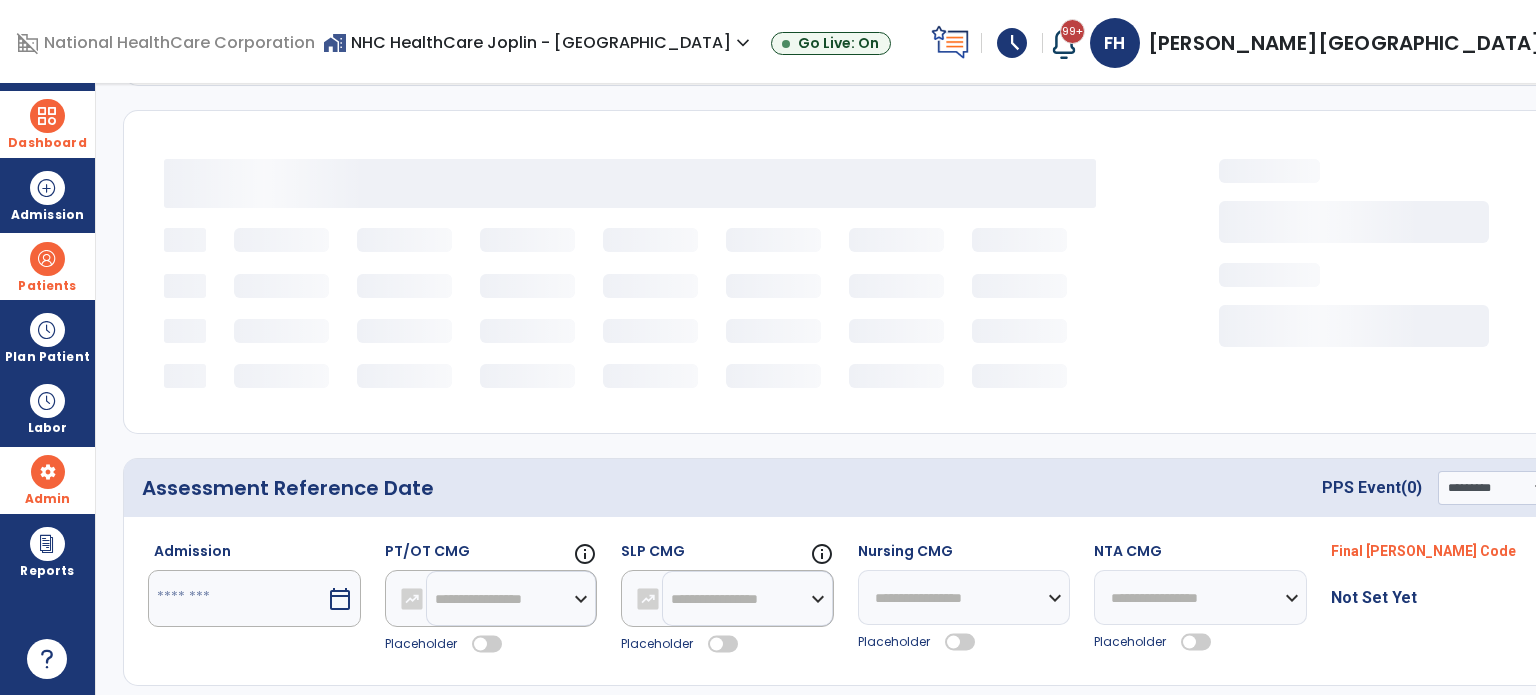 scroll, scrollTop: 24, scrollLeft: 0, axis: vertical 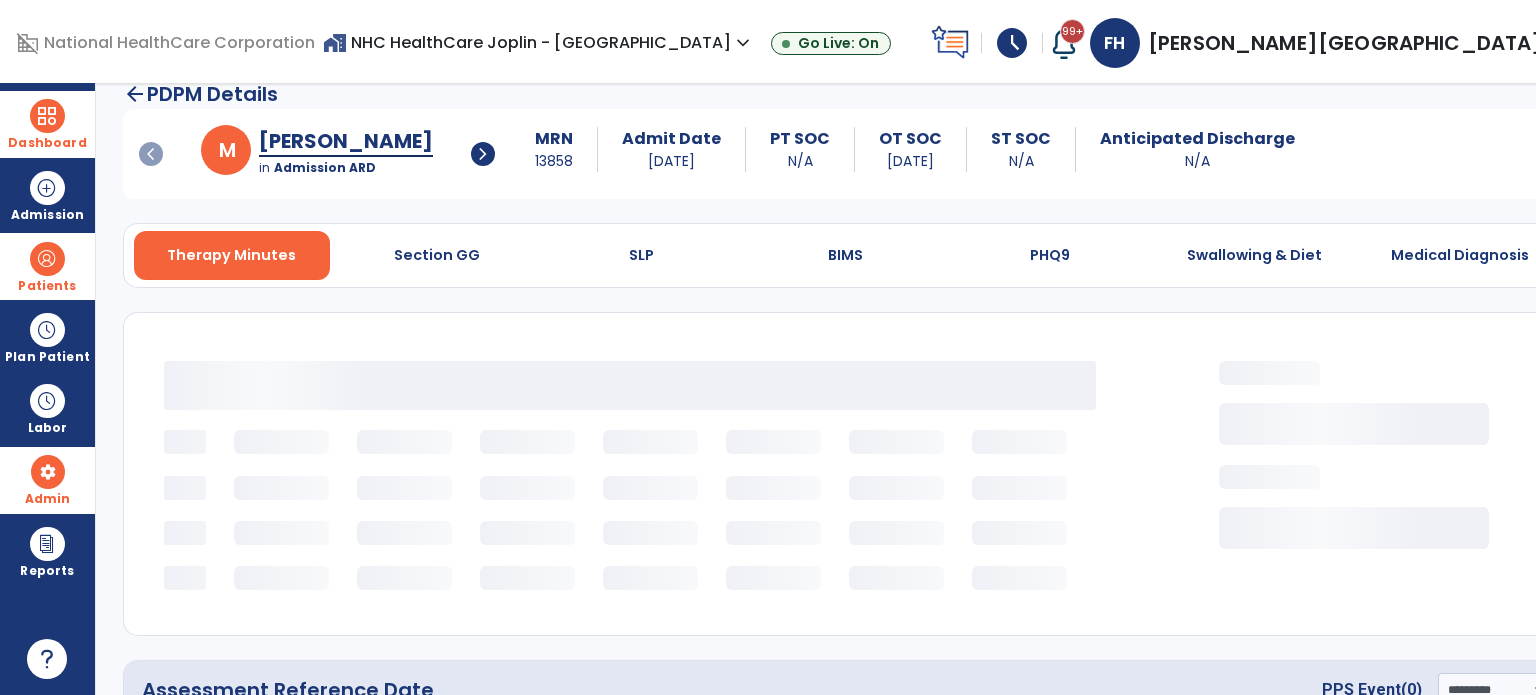 select on "***" 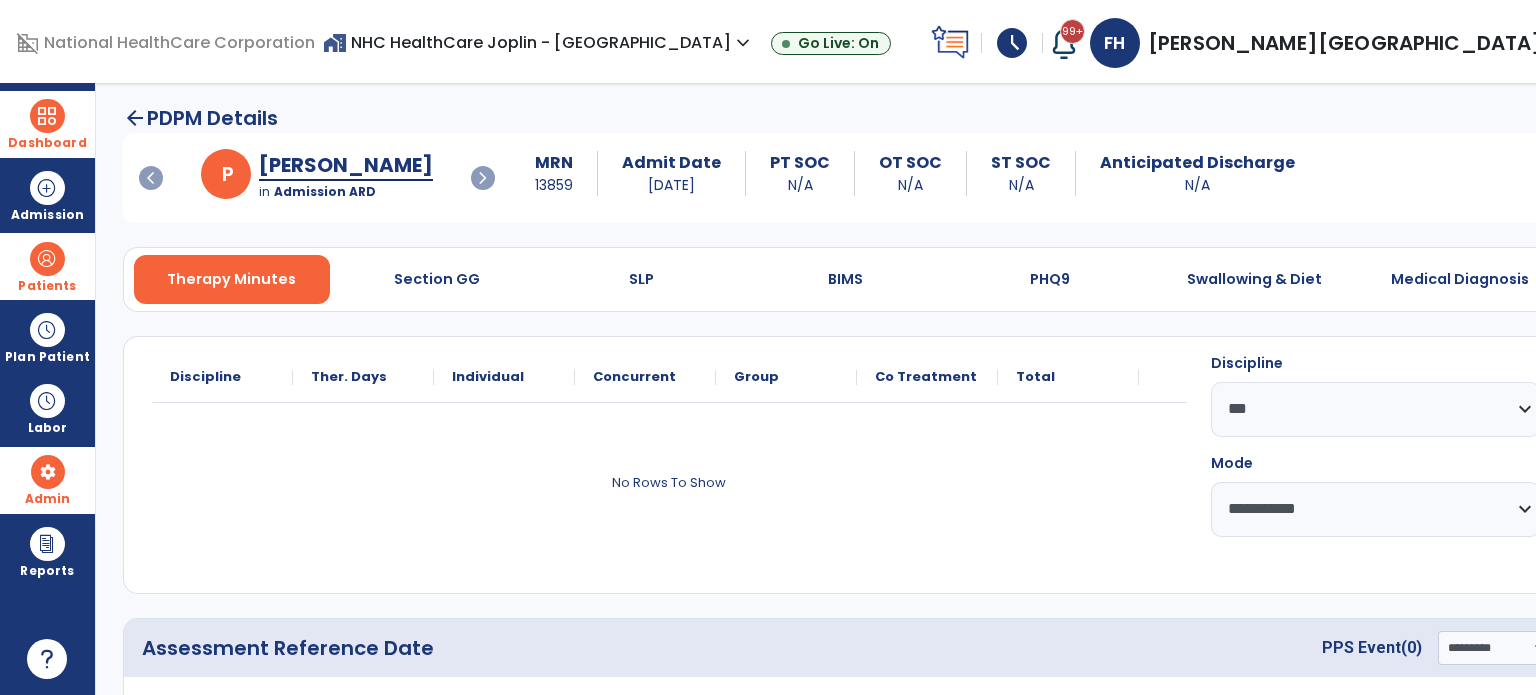 scroll, scrollTop: 224, scrollLeft: 0, axis: vertical 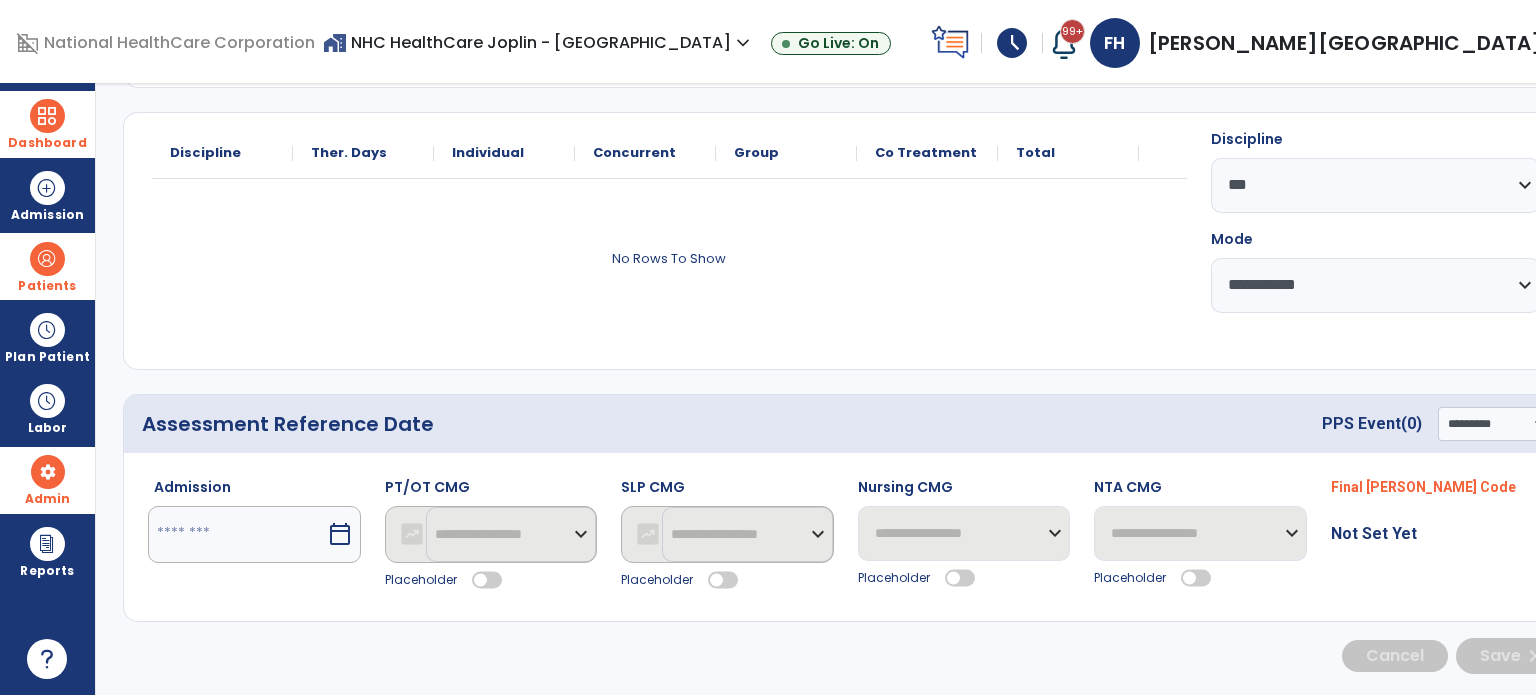 click on "calendar_today" at bounding box center [340, 534] 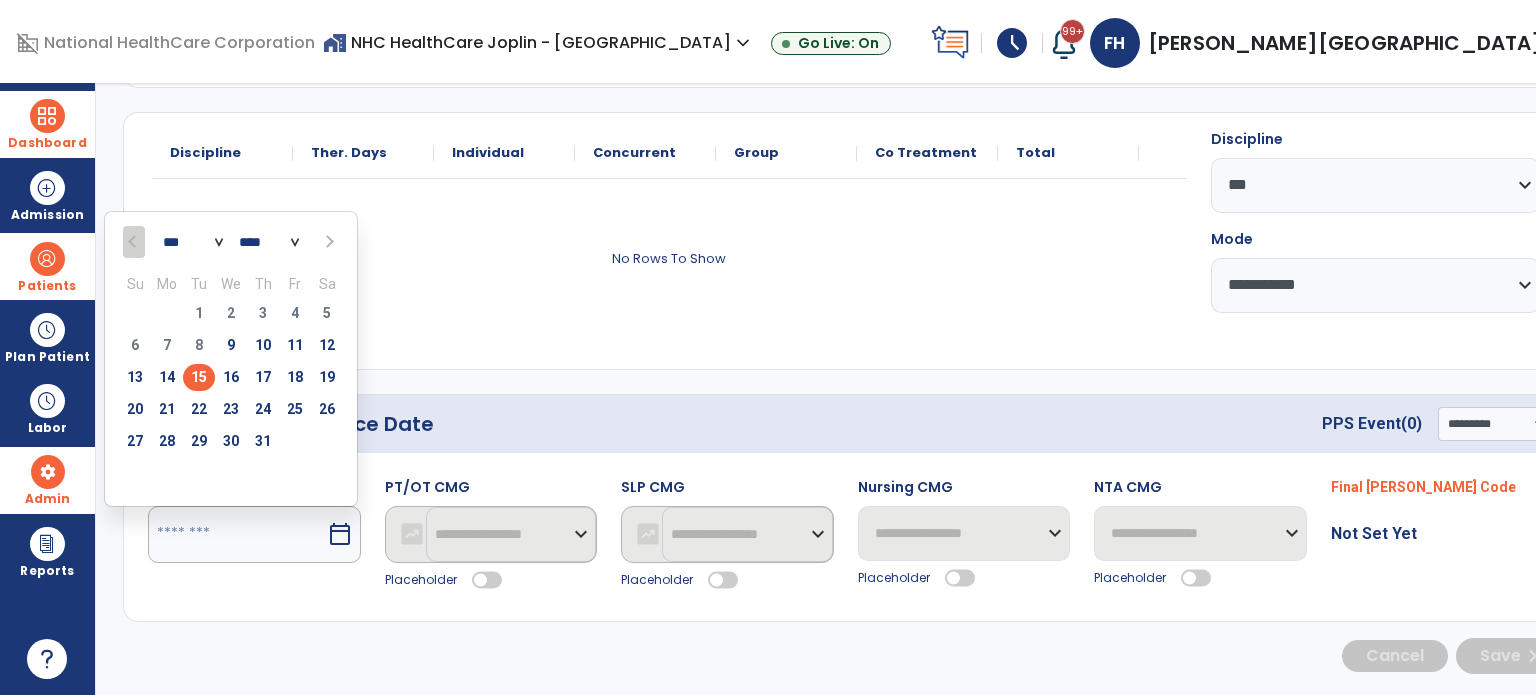 click on "15" at bounding box center (199, 377) 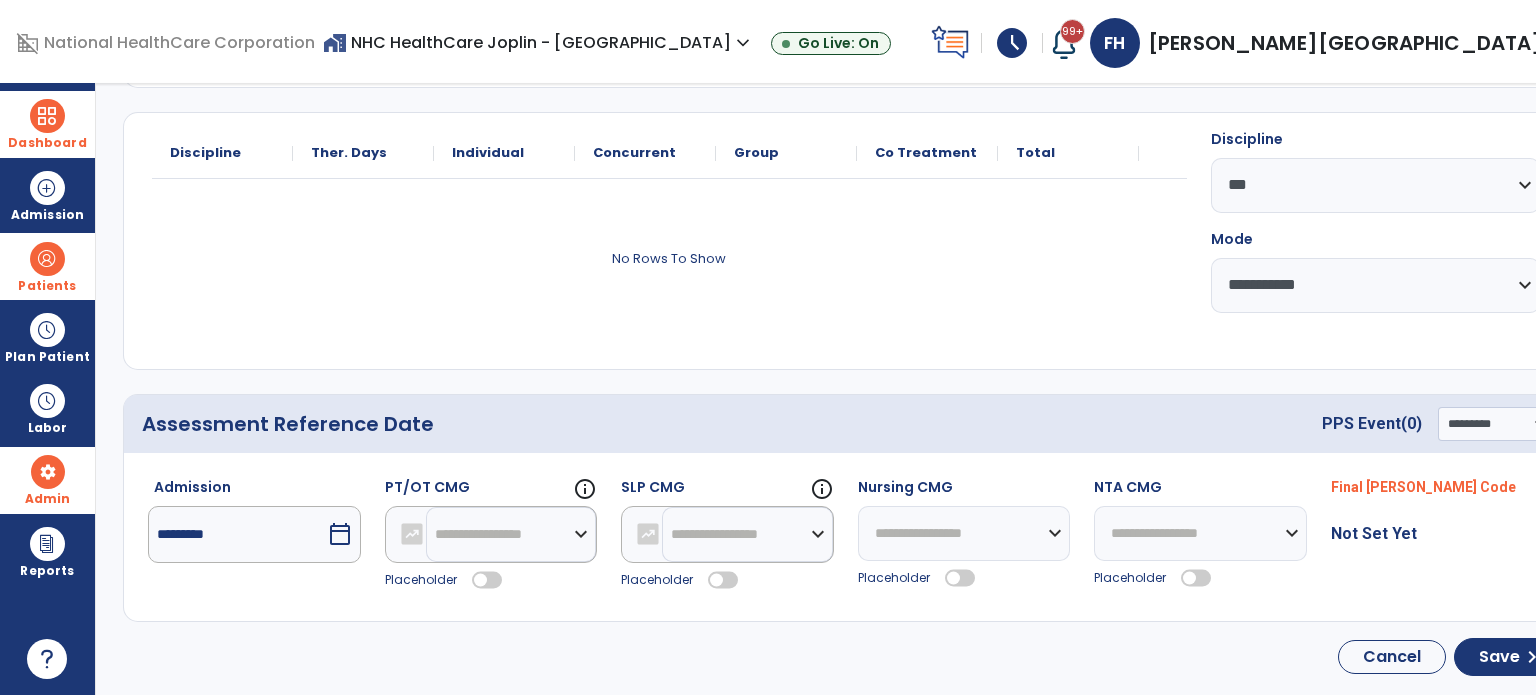 scroll, scrollTop: 226, scrollLeft: 0, axis: vertical 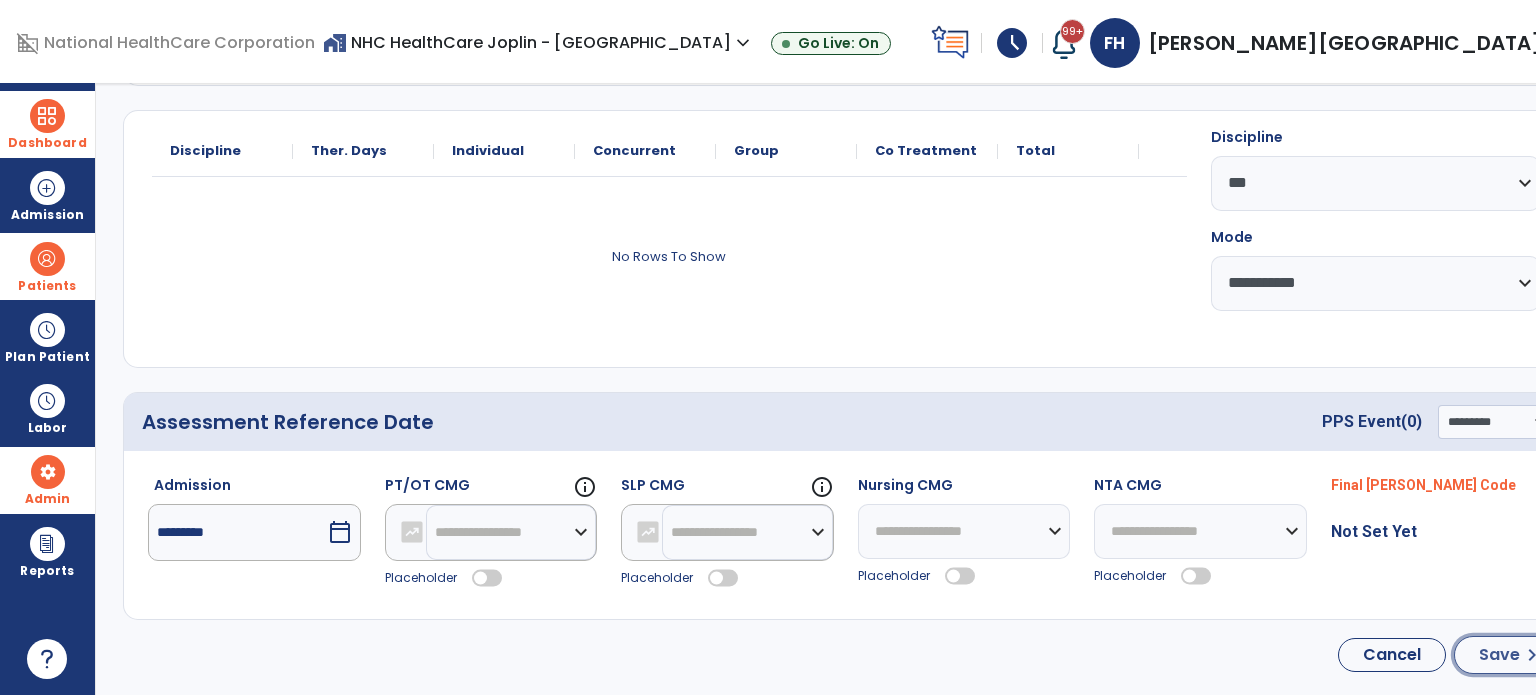 click on "chevron_right" 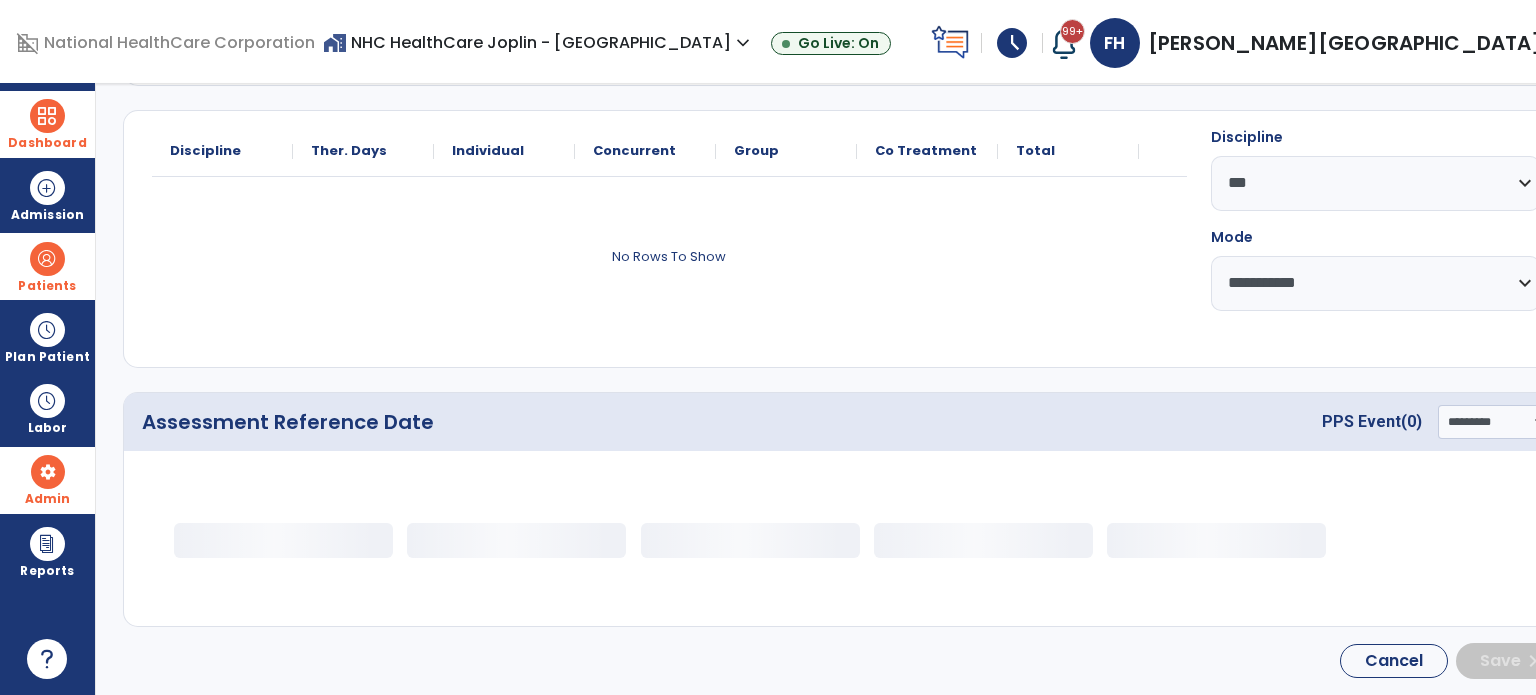 scroll, scrollTop: 0, scrollLeft: 0, axis: both 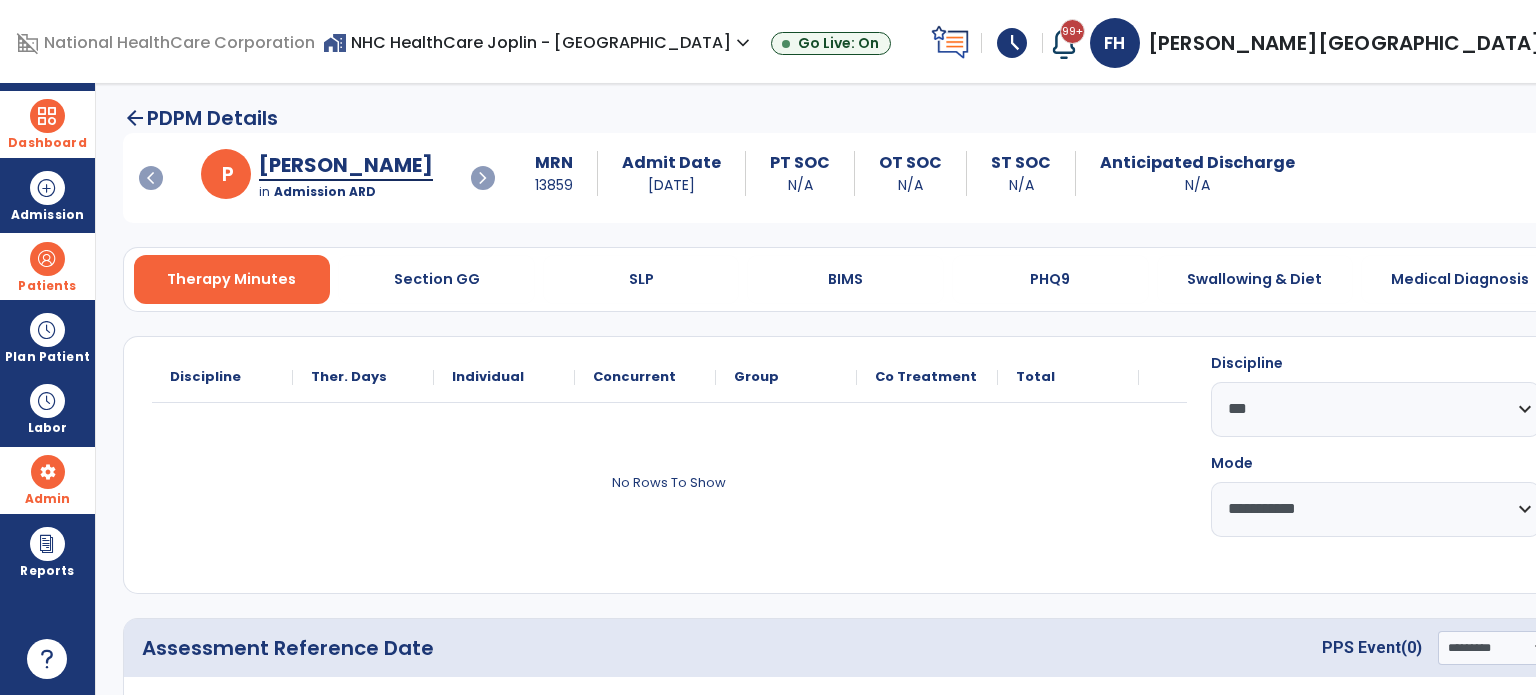 select on "***" 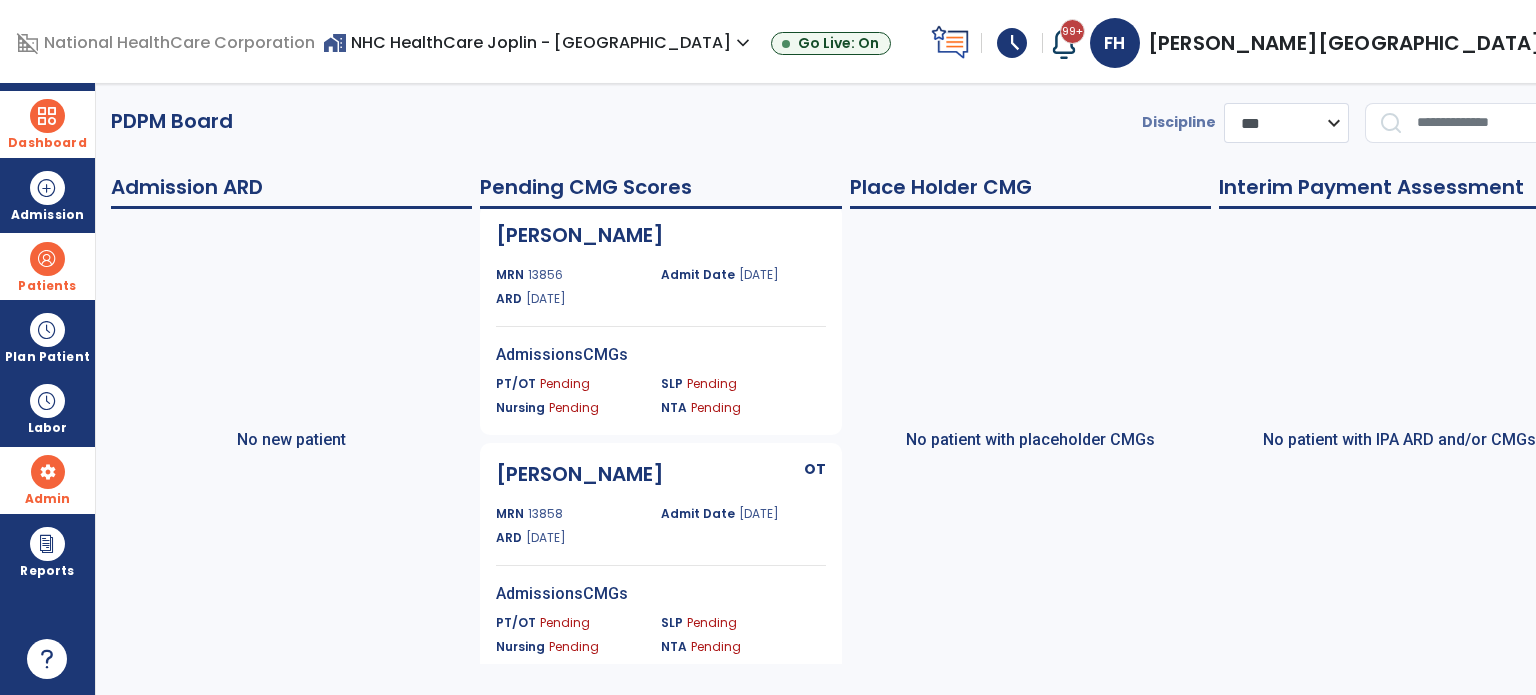 scroll, scrollTop: 0, scrollLeft: 0, axis: both 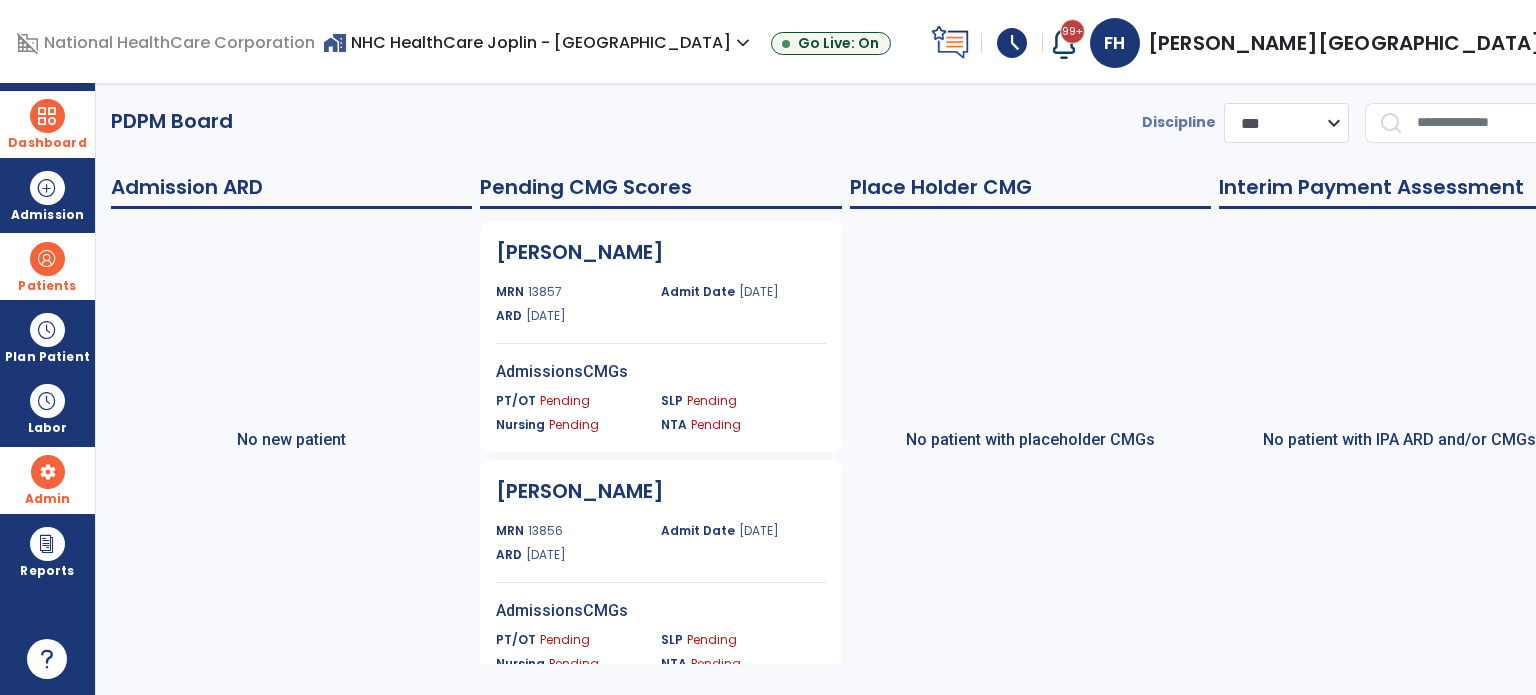 click on "**********" 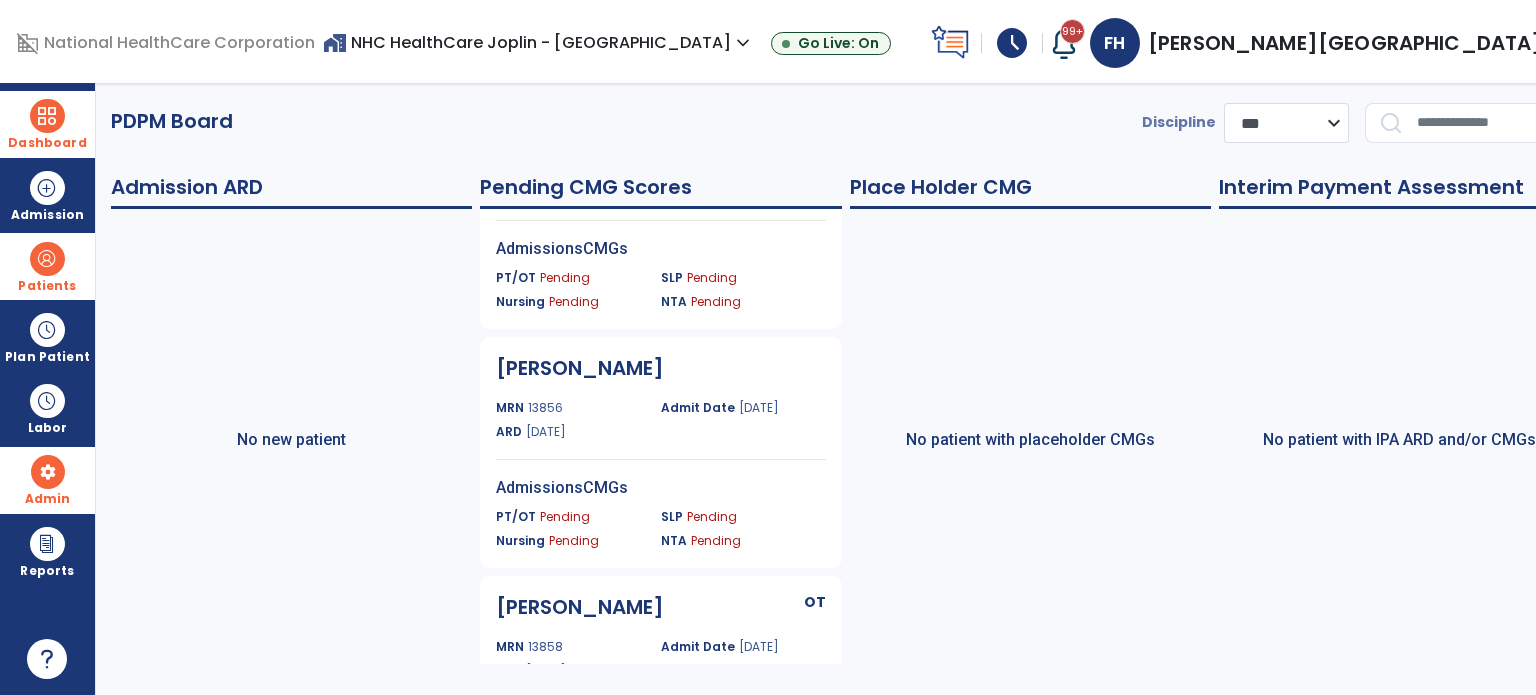 scroll, scrollTop: 100, scrollLeft: 0, axis: vertical 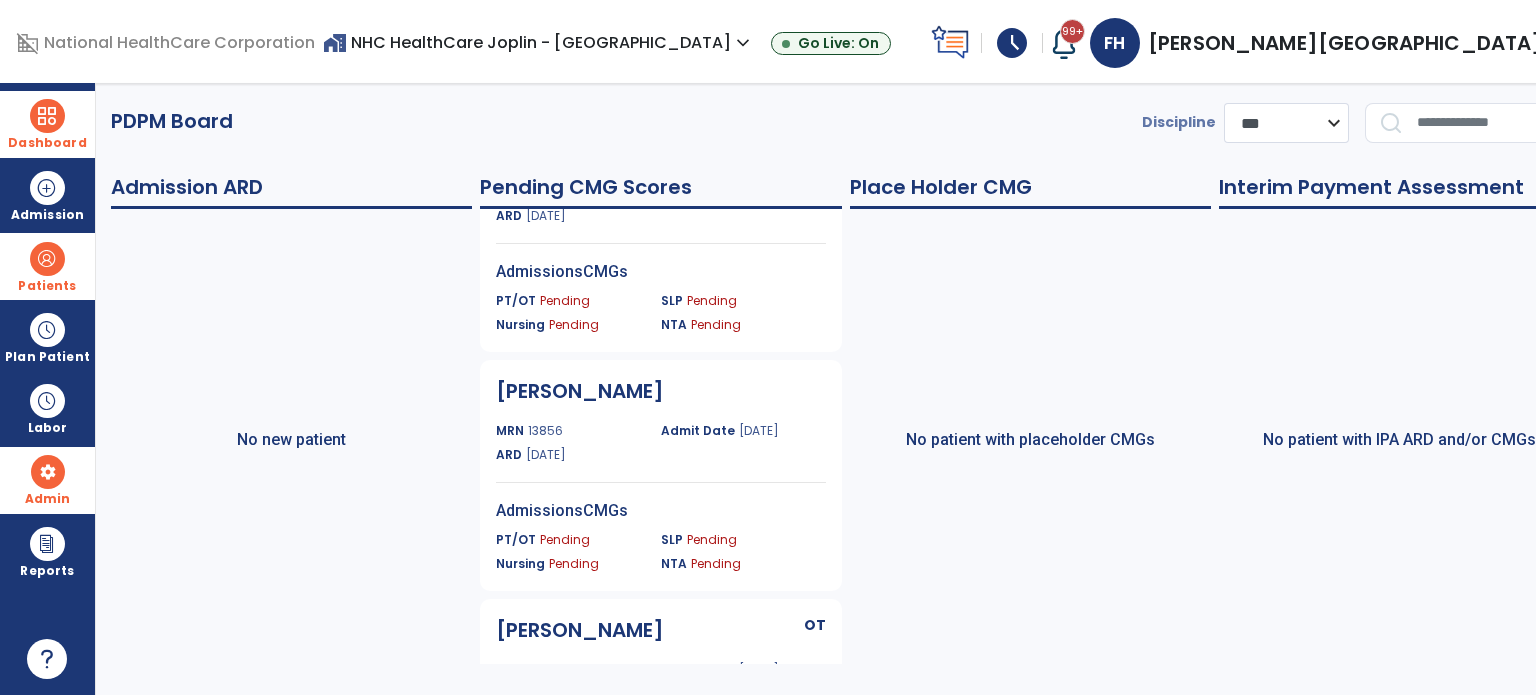 click on "Dashboard" at bounding box center [47, 124] 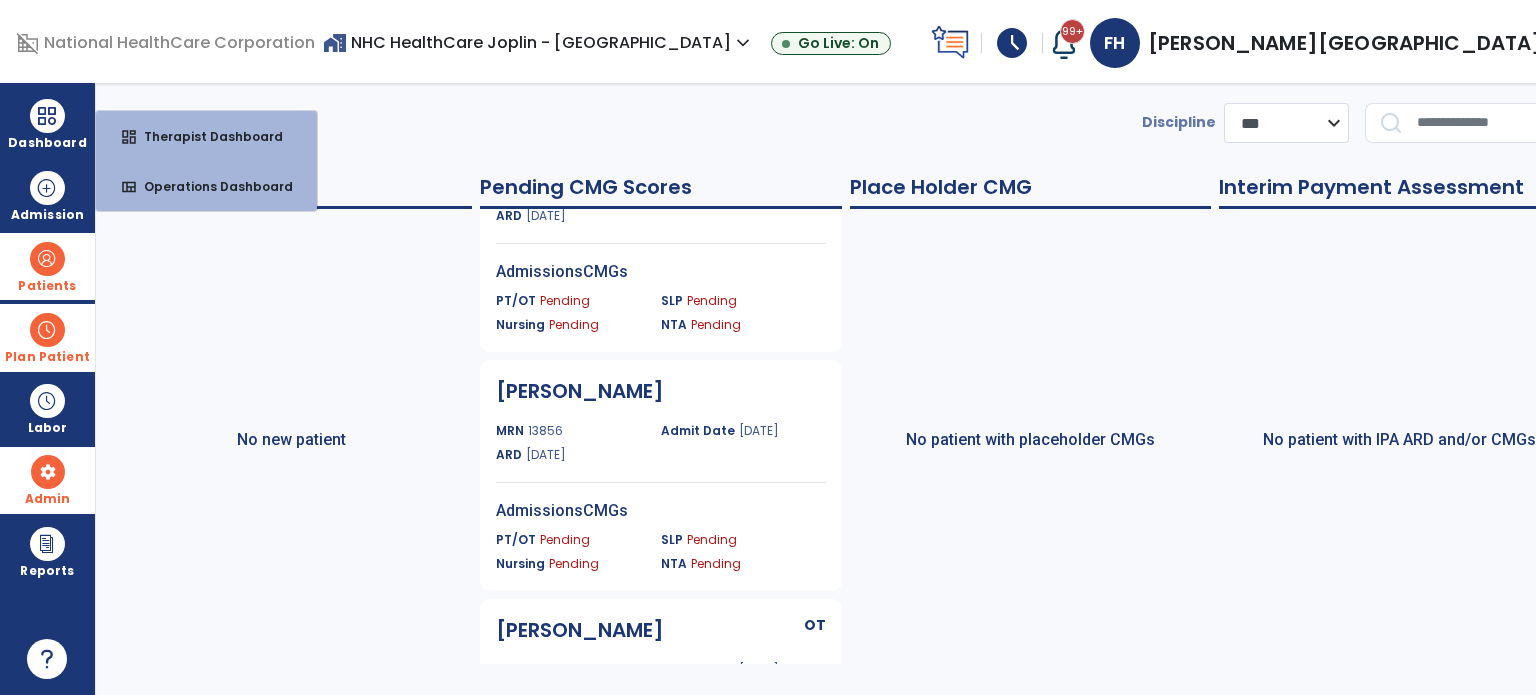 click at bounding box center (47, 330) 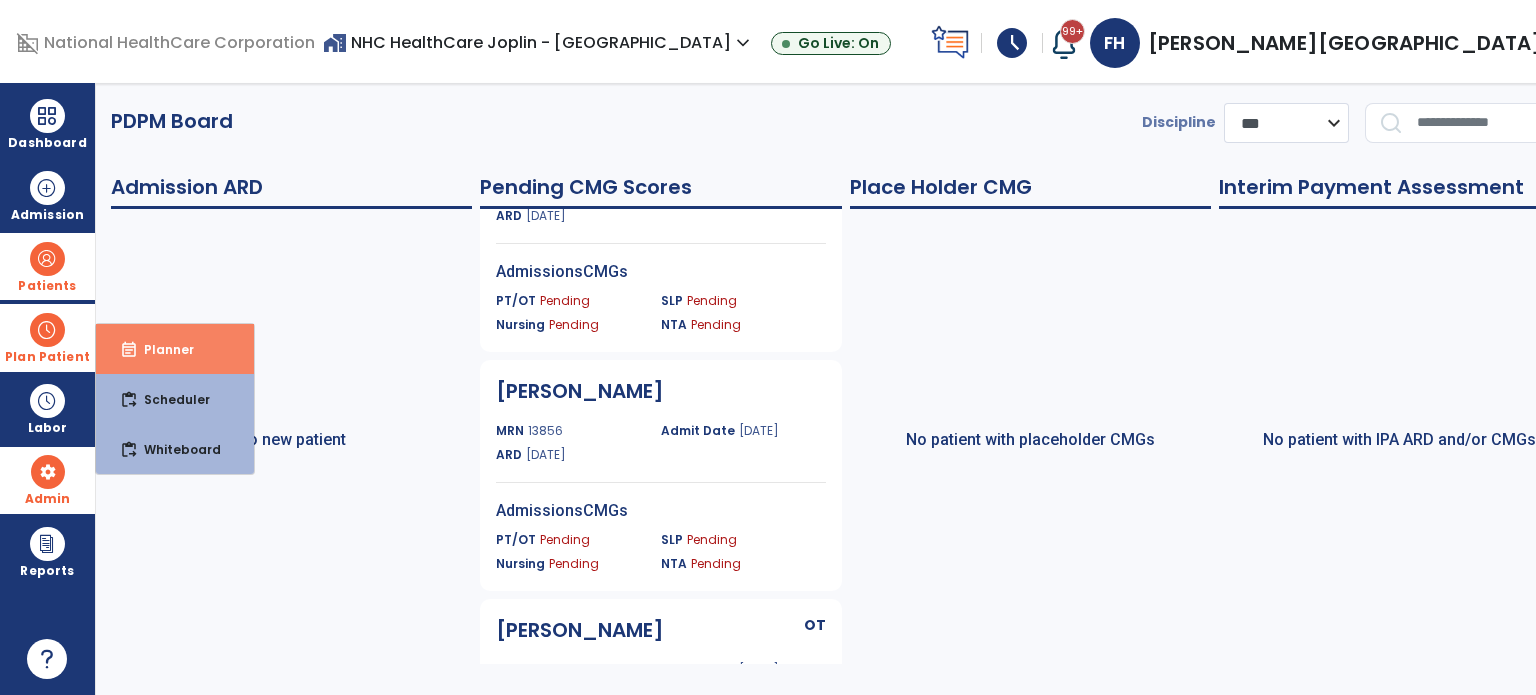 click on "event_note  Planner" at bounding box center [175, 349] 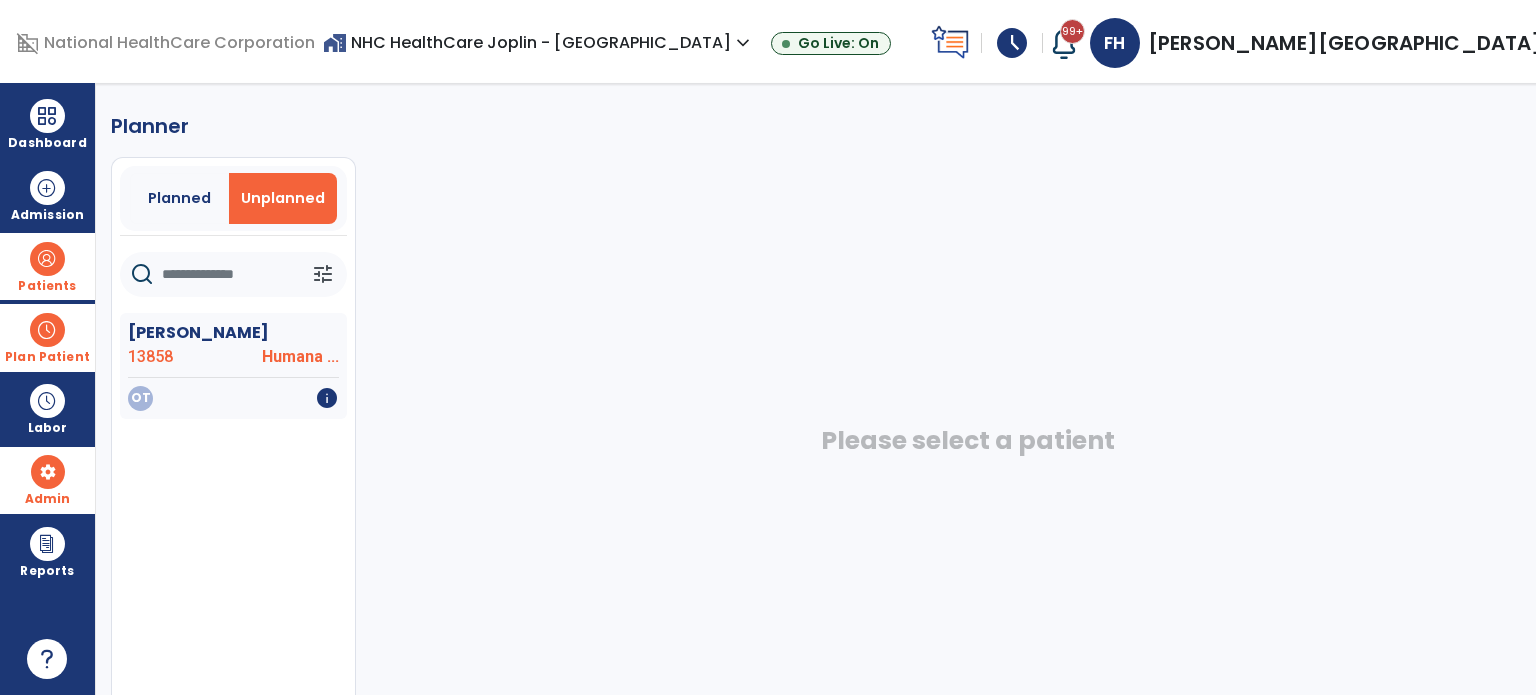 click at bounding box center [47, 330] 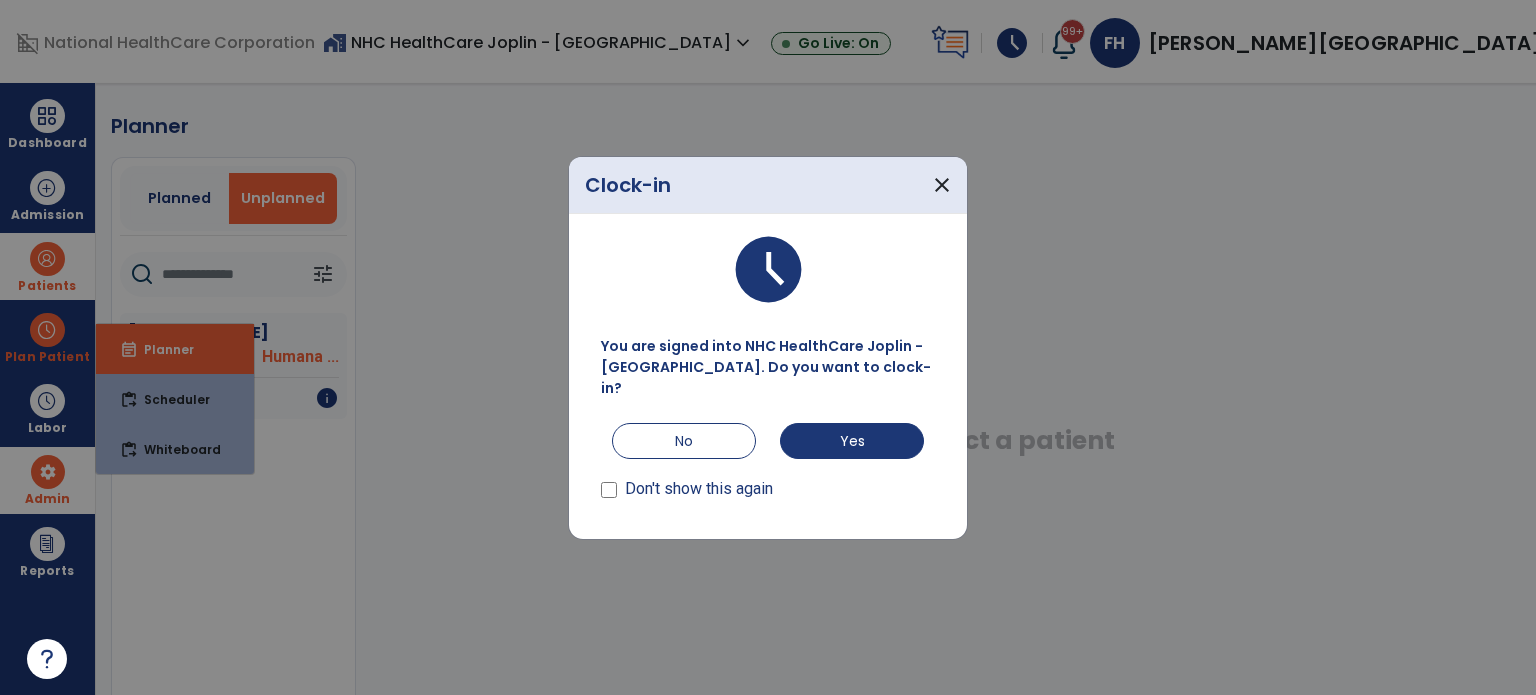 drag, startPoint x: 202, startPoint y: 372, endPoint x: 192, endPoint y: 393, distance: 23.259407 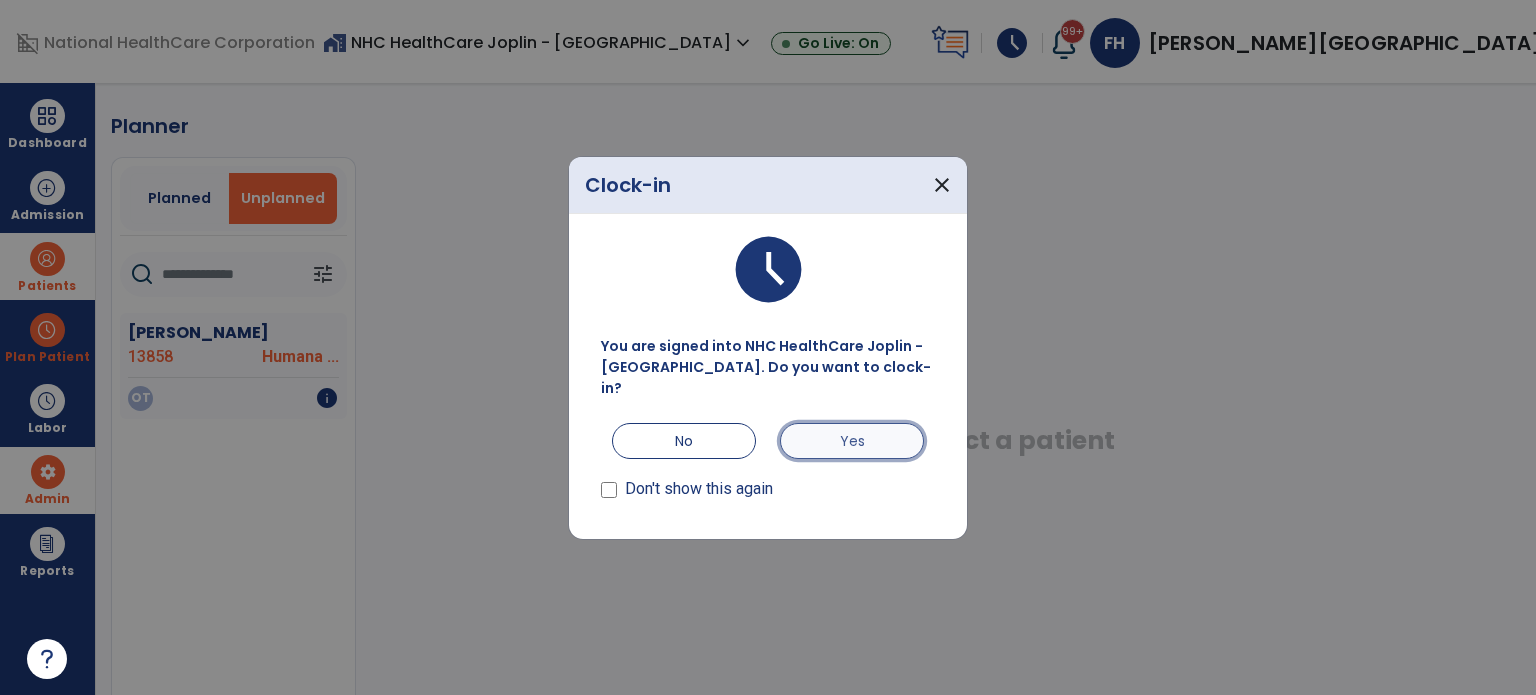 click on "Yes" at bounding box center (852, 441) 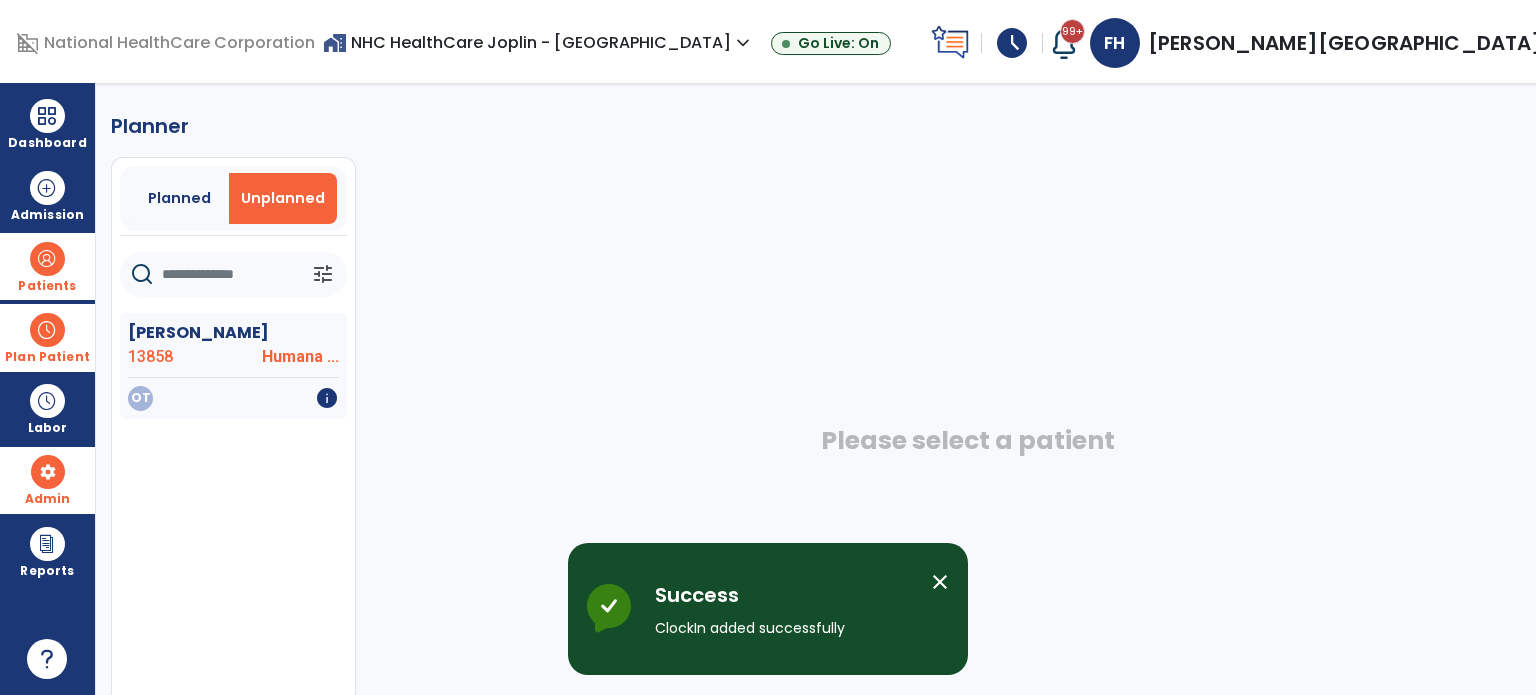 click on "Plan Patient" at bounding box center (47, 337) 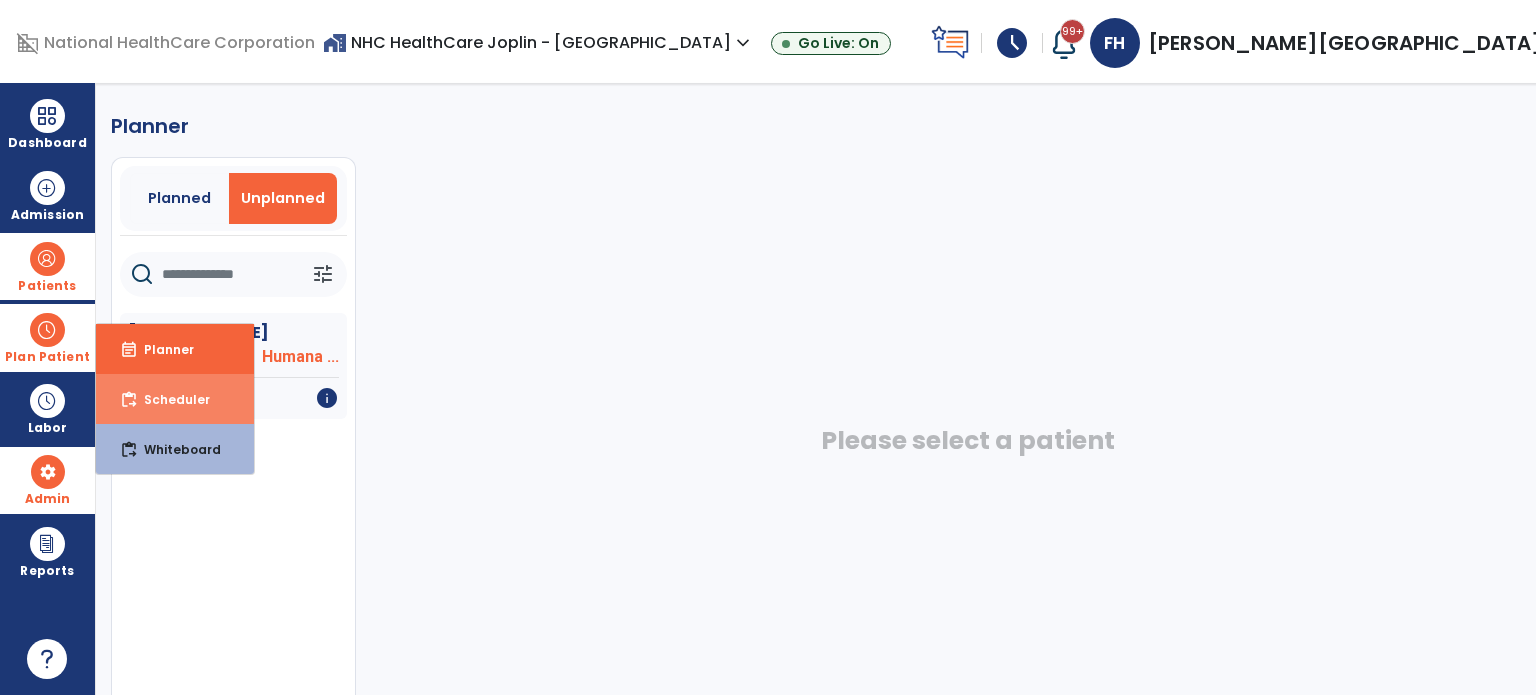 click on "Scheduler" at bounding box center (169, 399) 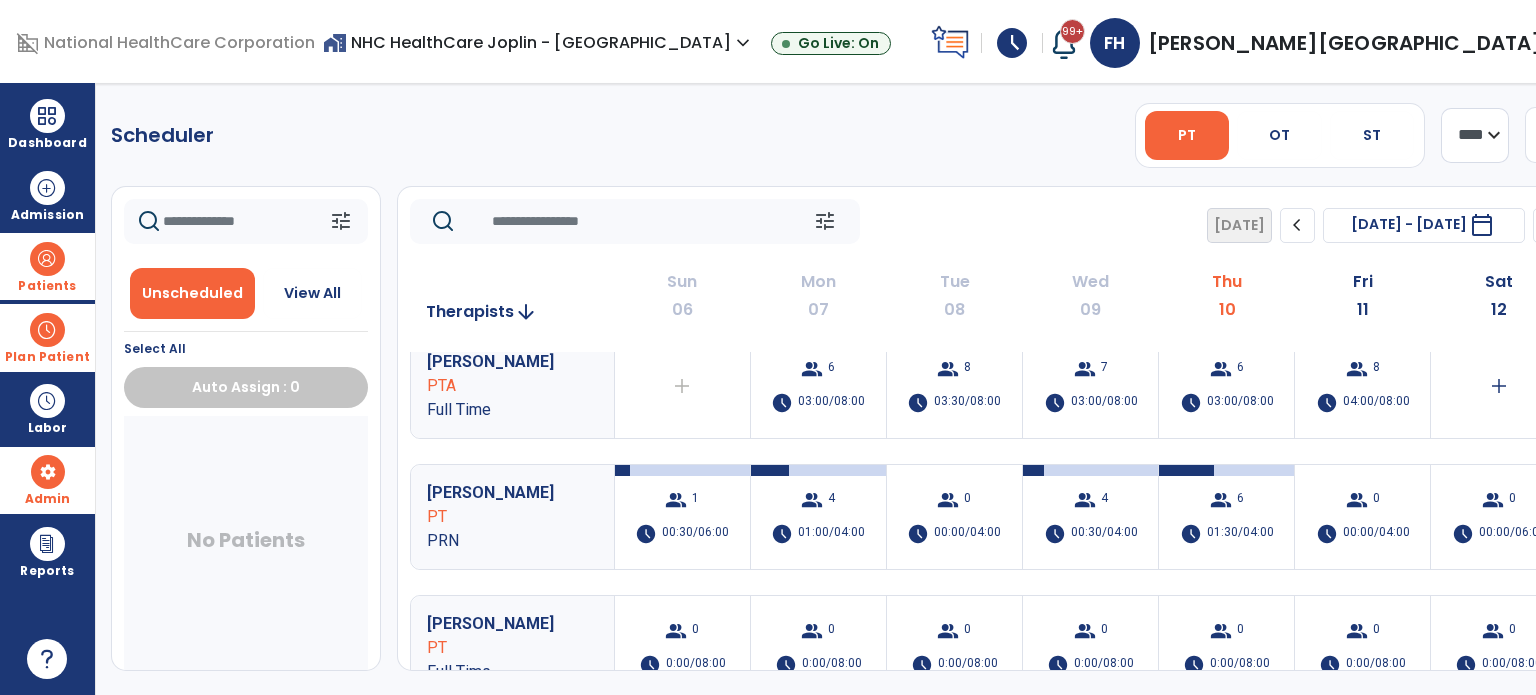 scroll, scrollTop: 0, scrollLeft: 0, axis: both 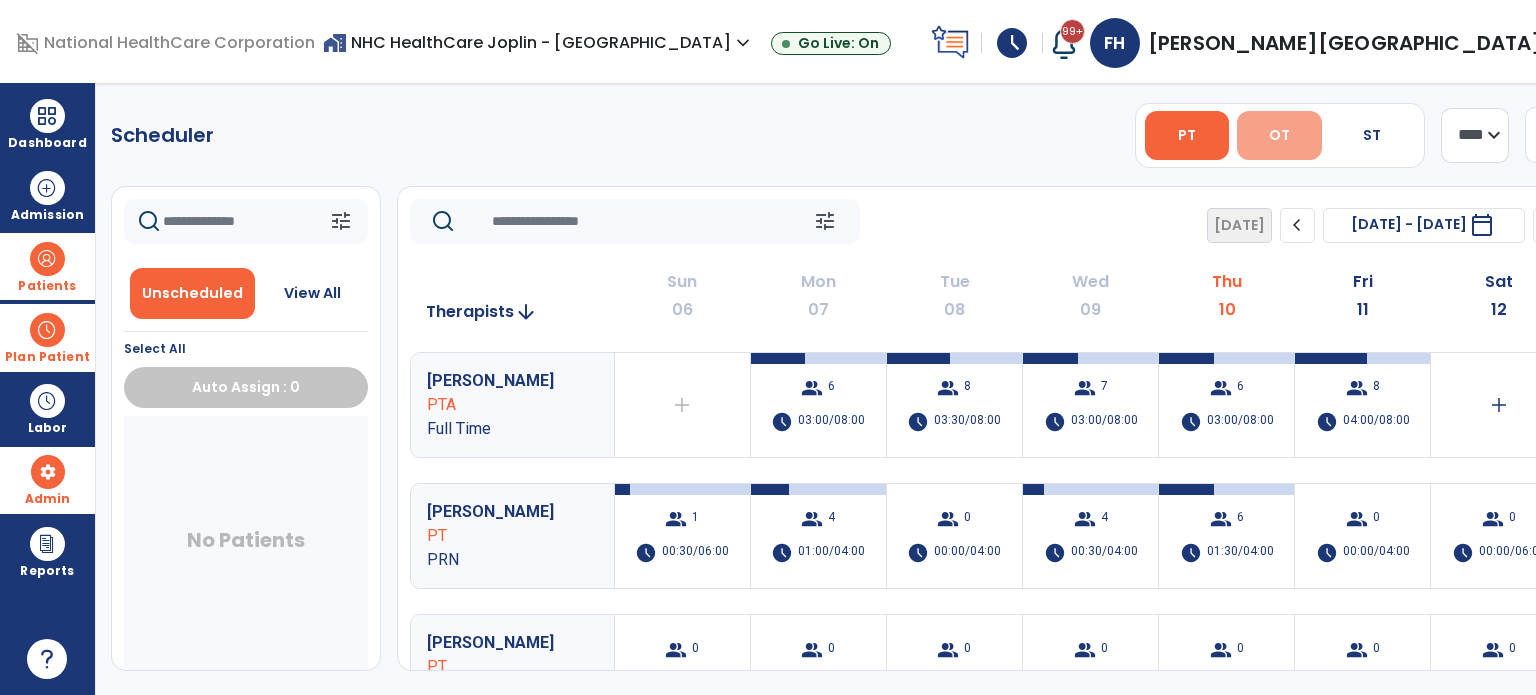 click on "OT" at bounding box center (1279, 135) 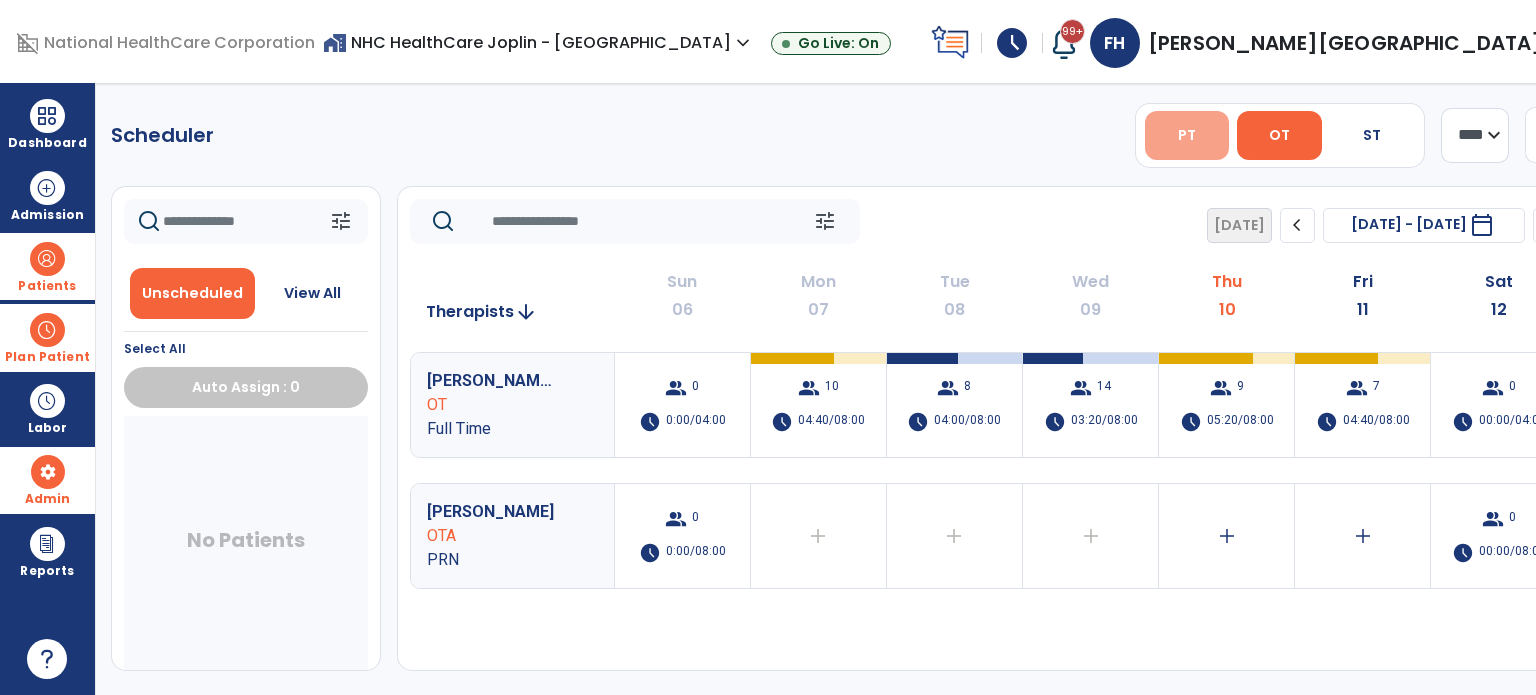 click on "PT" at bounding box center (1187, 135) 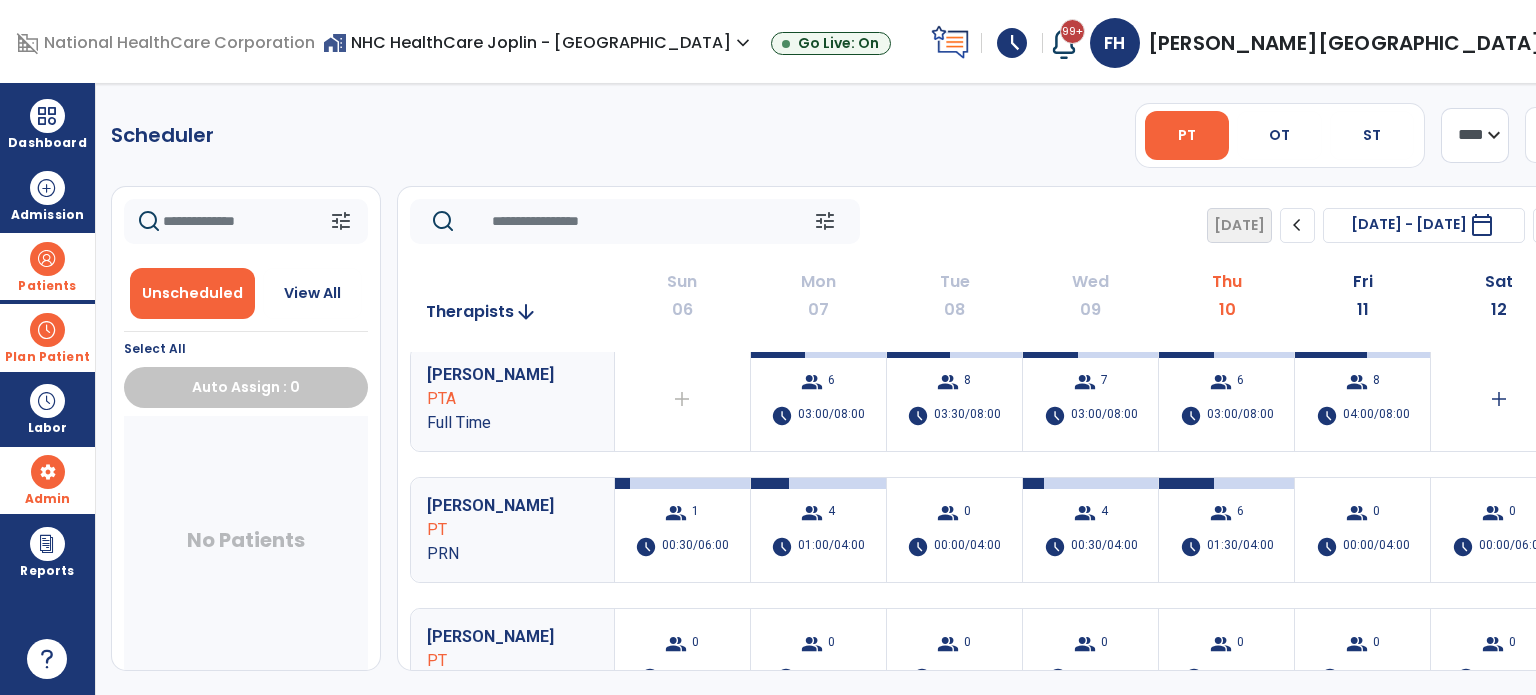 scroll, scrollTop: 0, scrollLeft: 0, axis: both 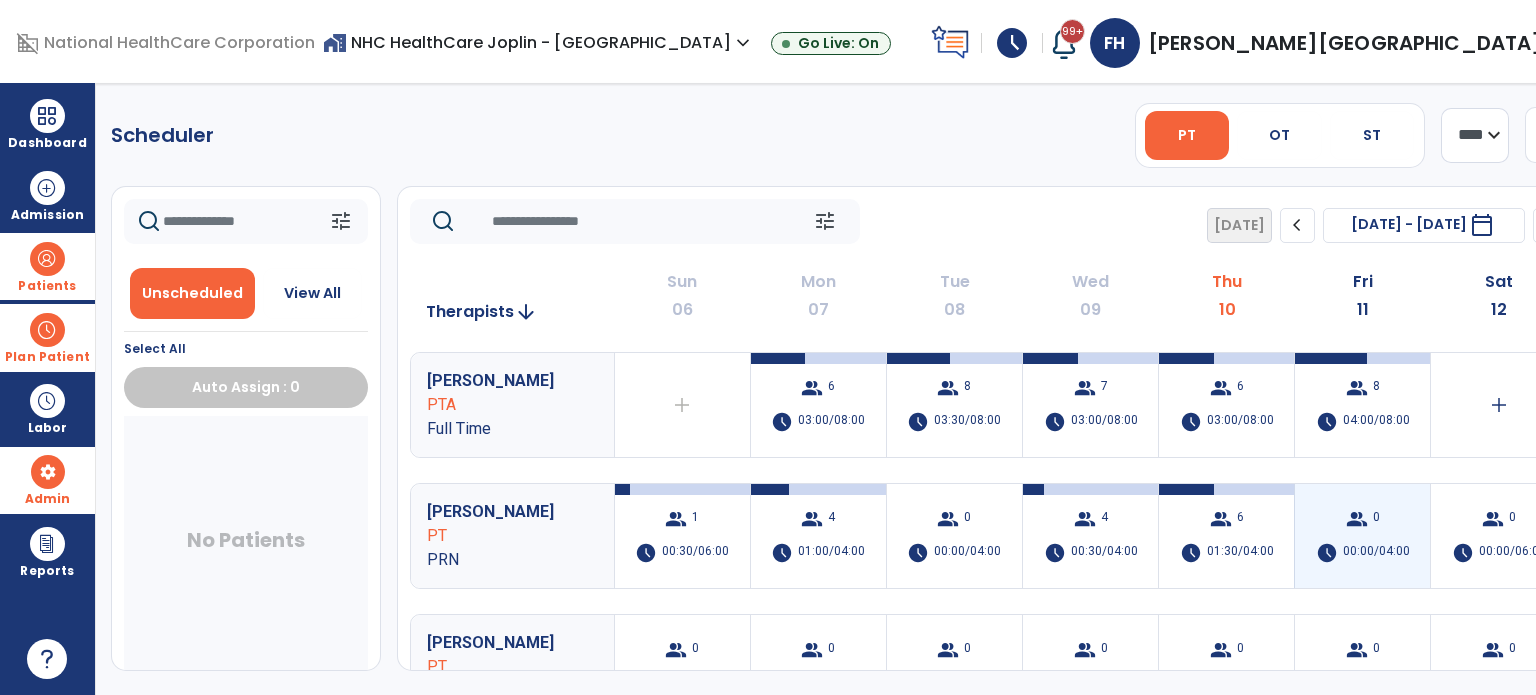 click on "group  0  schedule  00:00/04:00" at bounding box center (1362, 536) 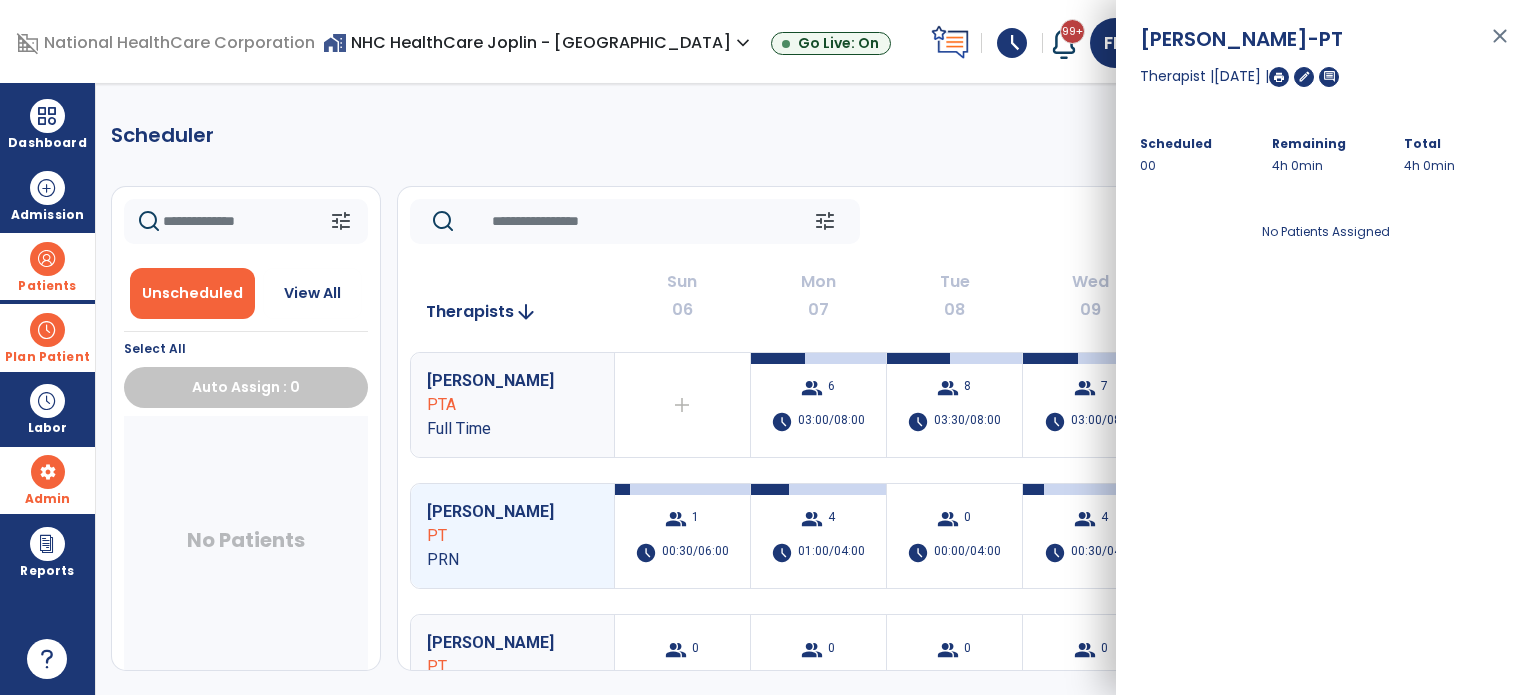 click on "close" at bounding box center [1500, 45] 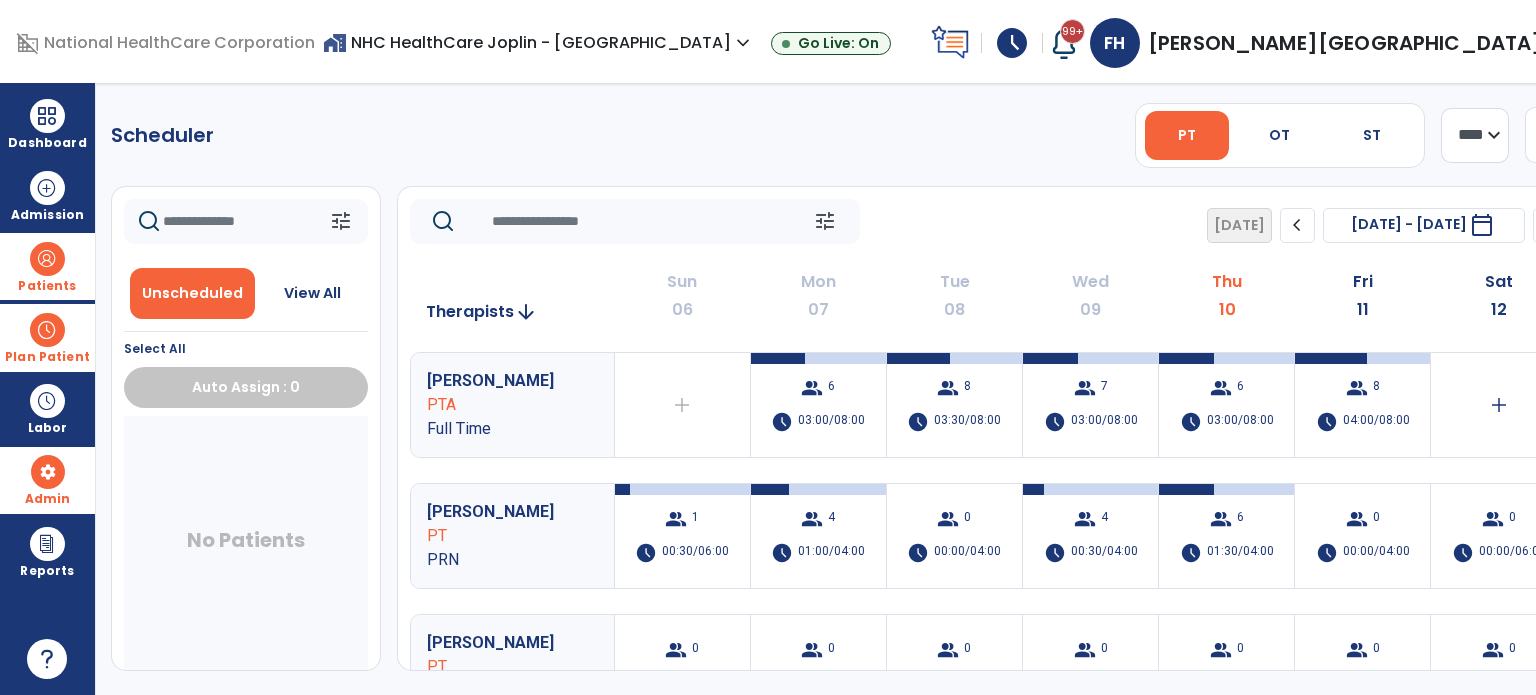 click on "Scheduler   PT   OT   ST  **** *** more_vert  Manage Labor   View All Therapists   Print" 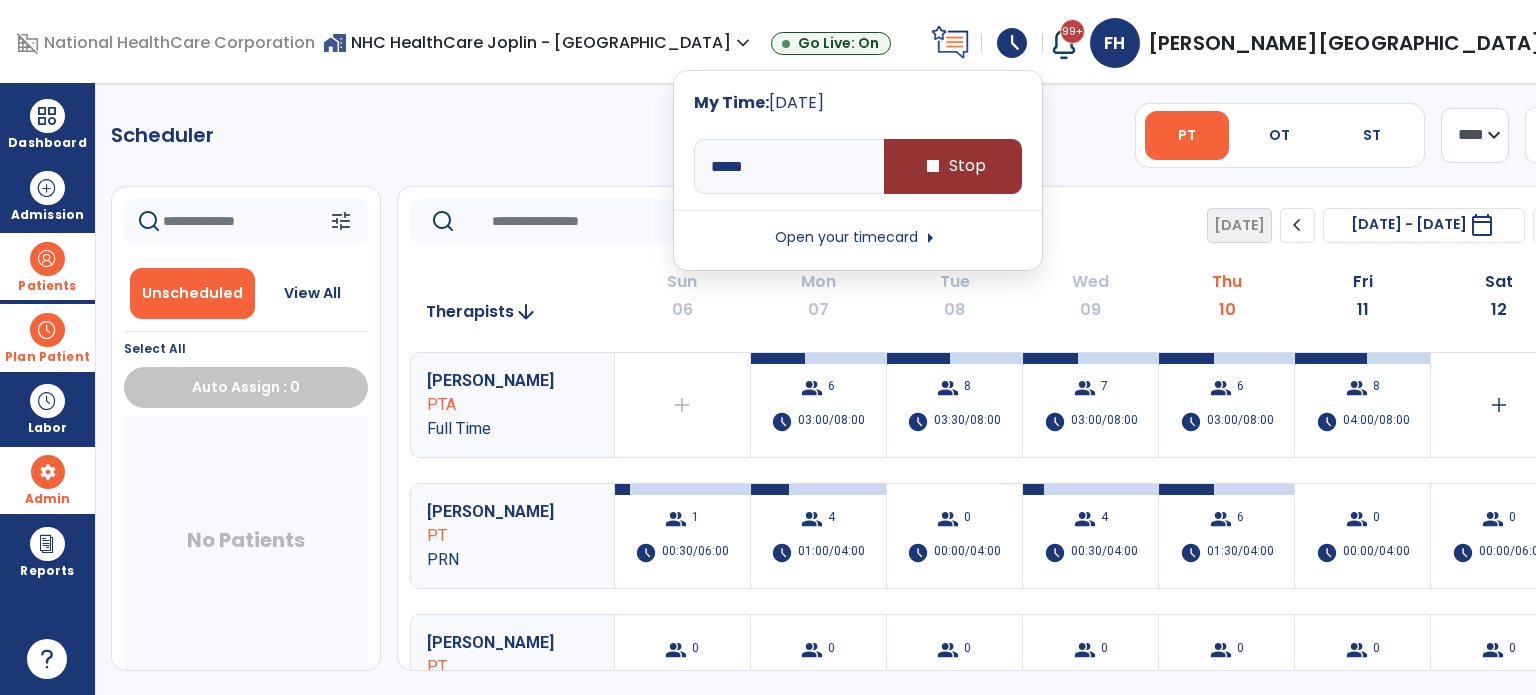 click on "stop  Stop" at bounding box center [953, 166] 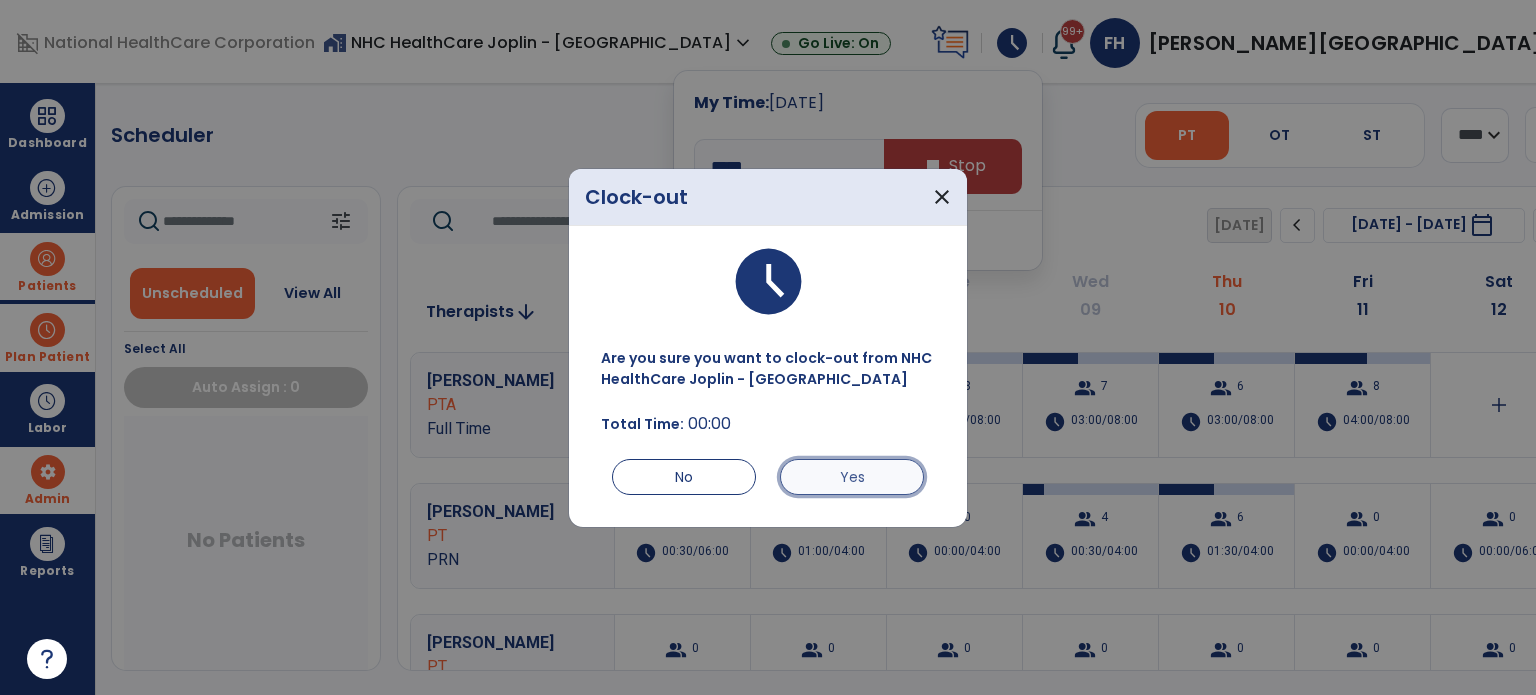 click on "Yes" at bounding box center [852, 477] 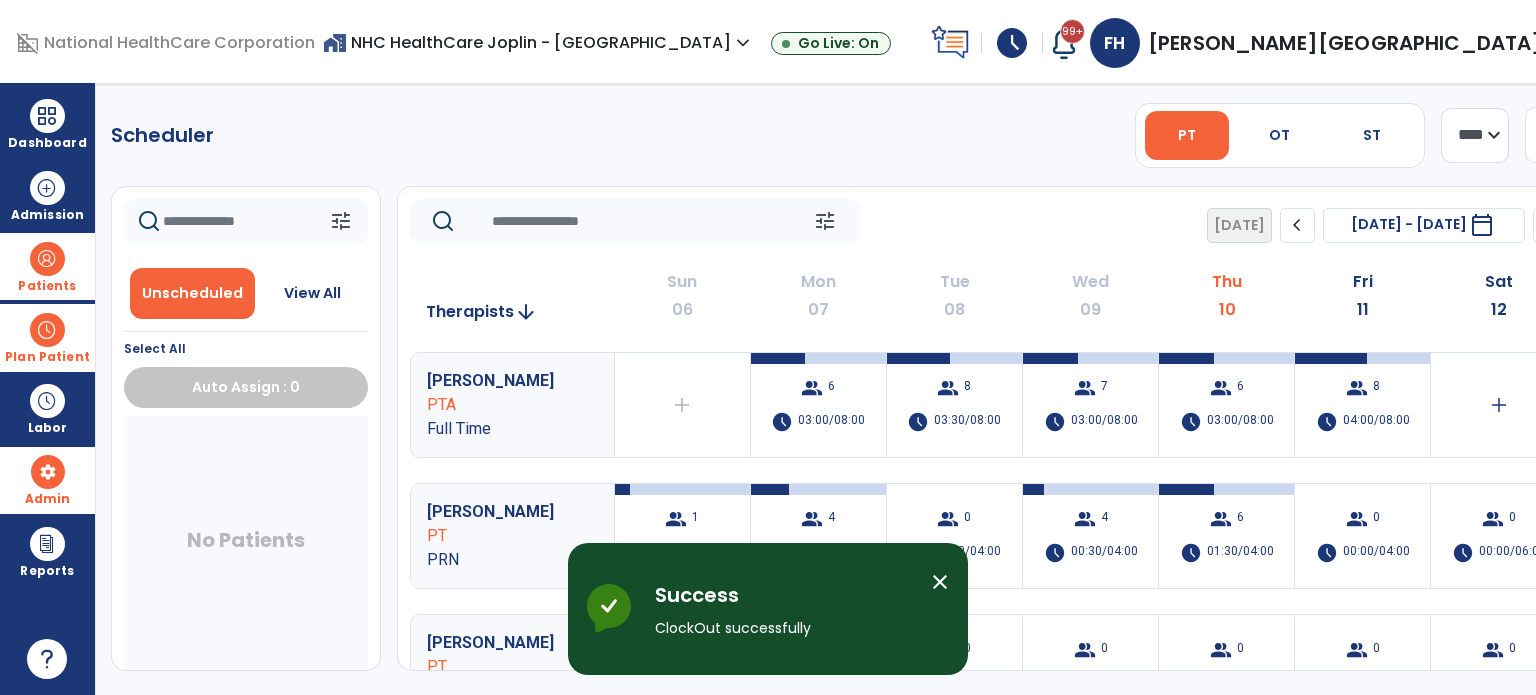 click on "Scheduler   PT   OT   ST  **** *** more_vert  Manage Labor   View All Therapists   Print" 